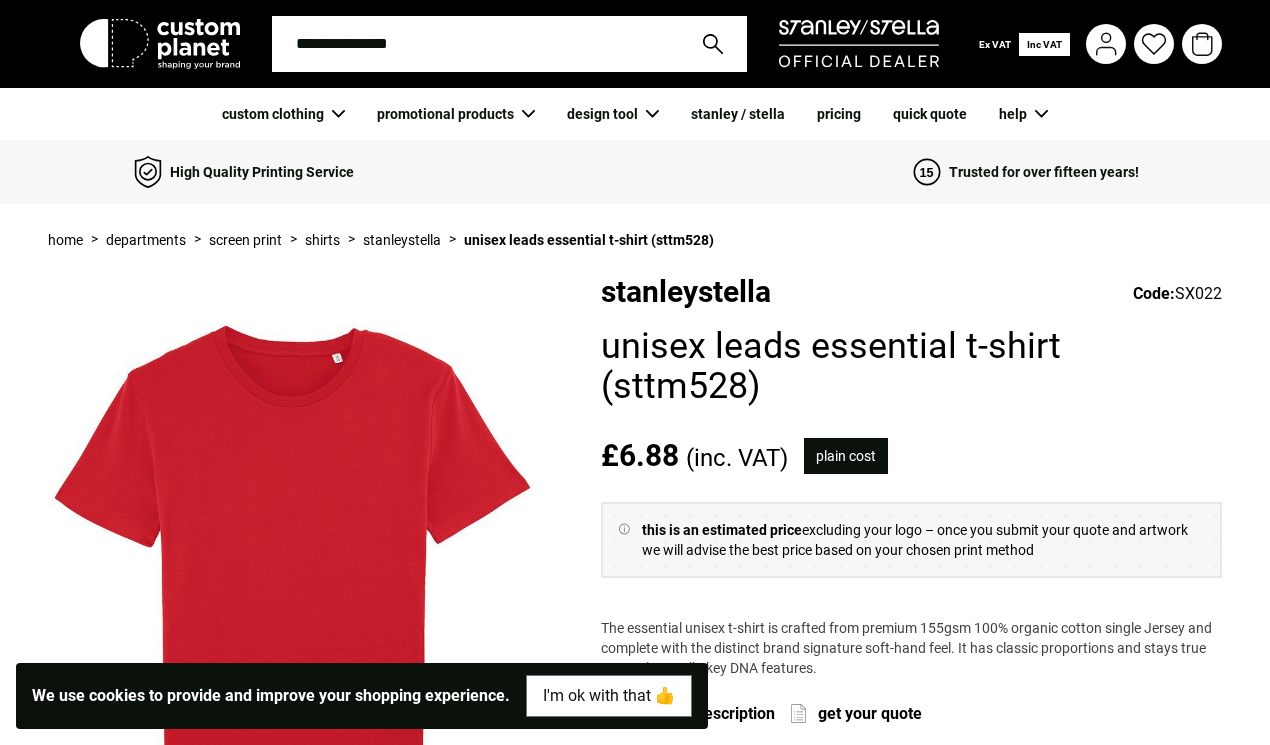 scroll, scrollTop: 0, scrollLeft: 0, axis: both 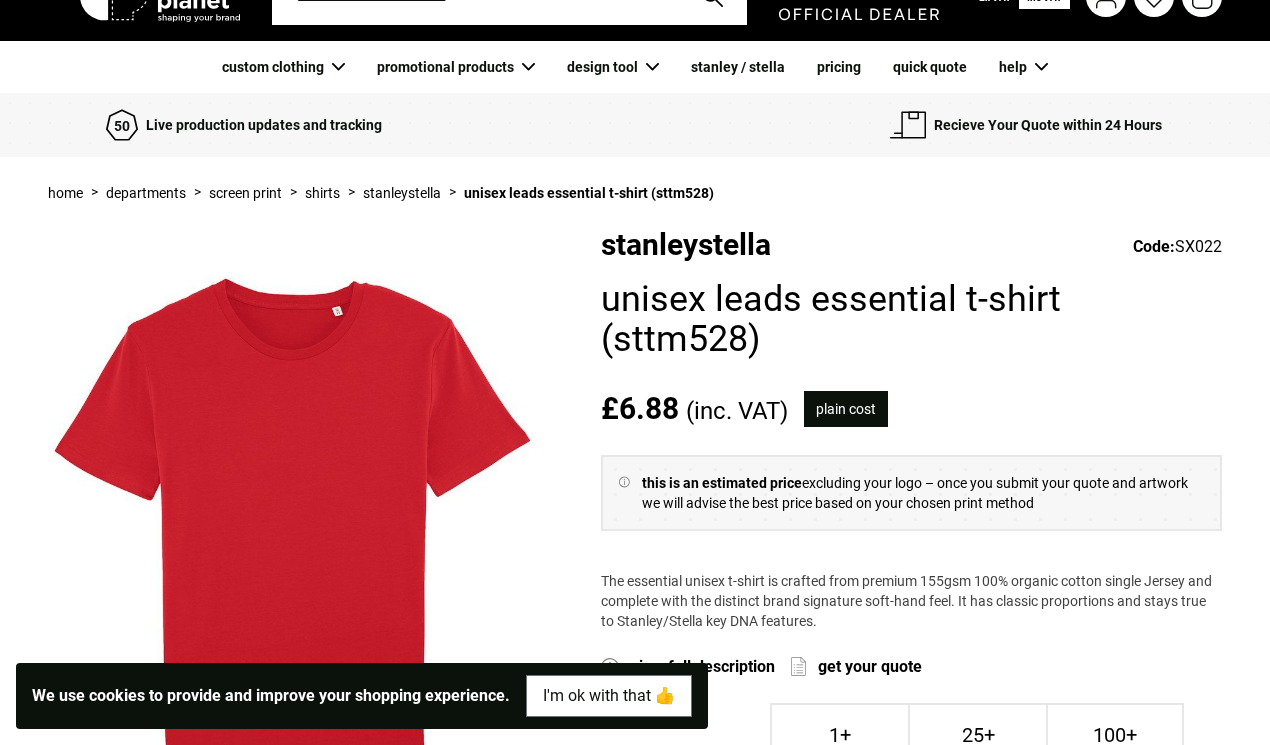 click on "Unisex Leads essential t-shirt (STTM528)" at bounding box center (911, 313) 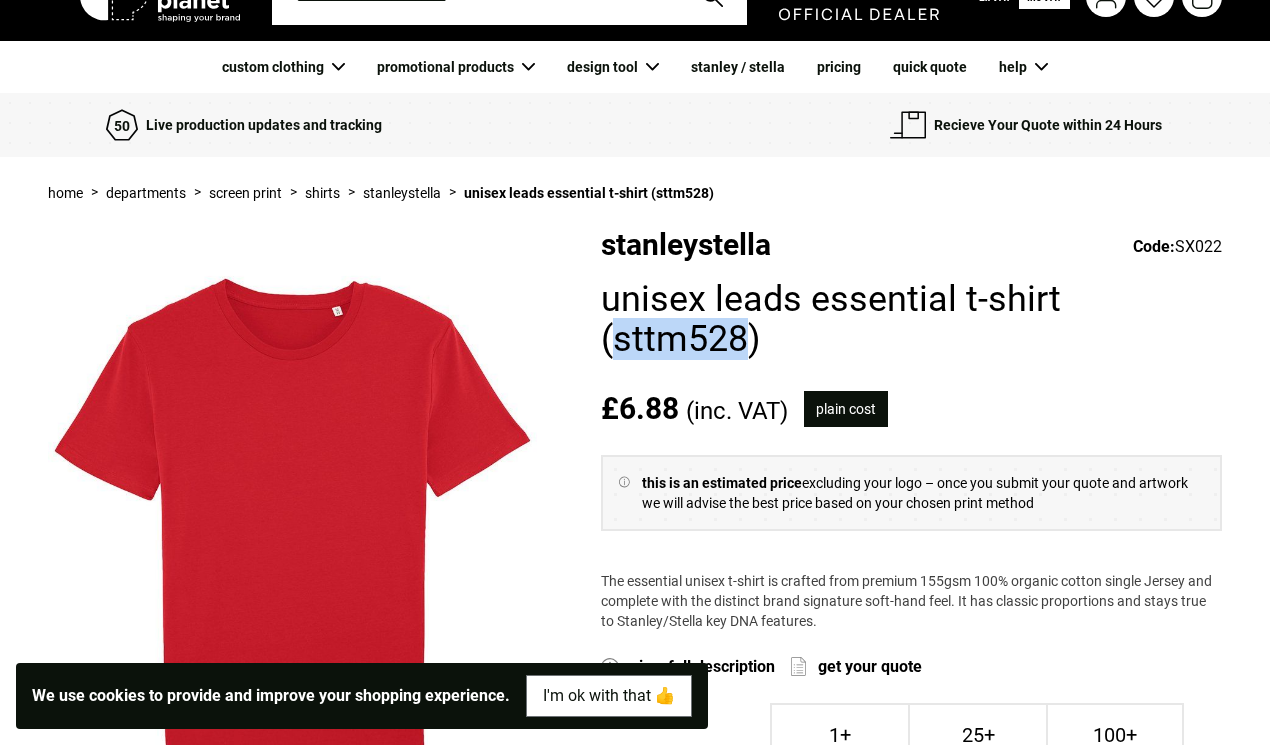 click on "Unisex Leads essential t-shirt (STTM528)" at bounding box center [911, 313] 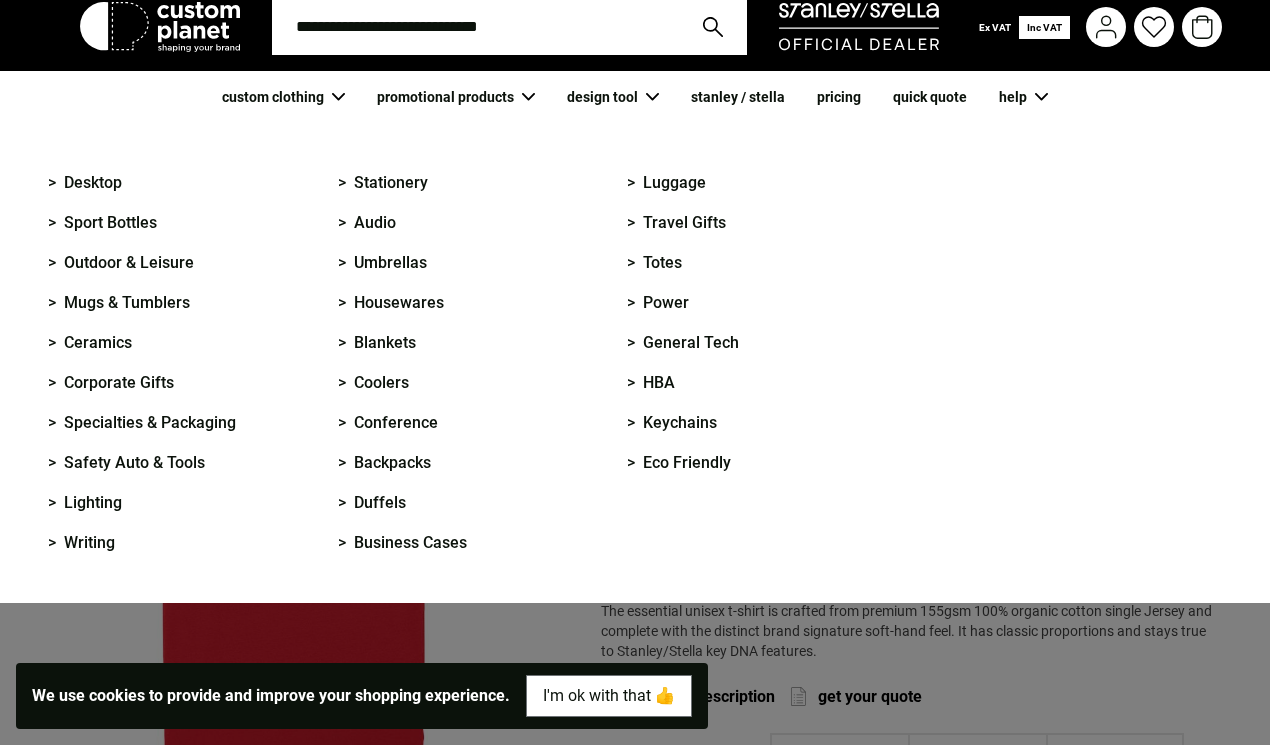 scroll, scrollTop: 0, scrollLeft: 0, axis: both 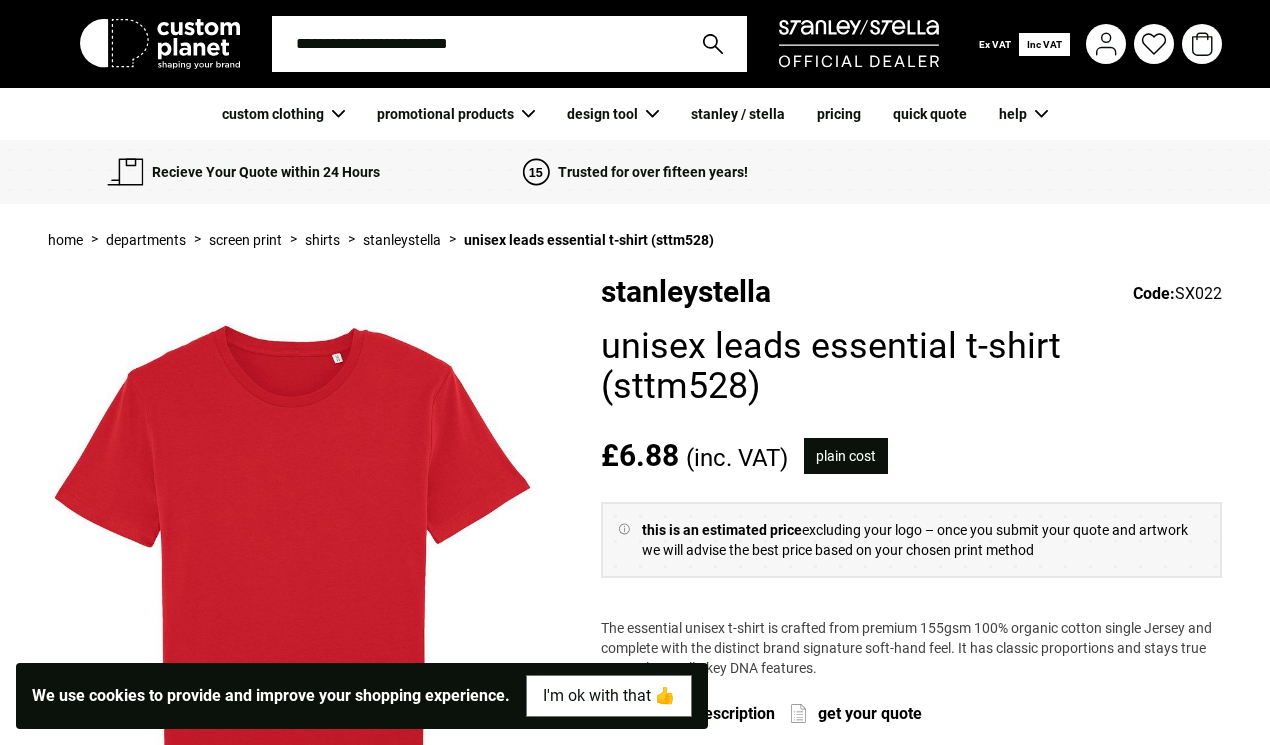 click on "plain cost" at bounding box center (846, 456) 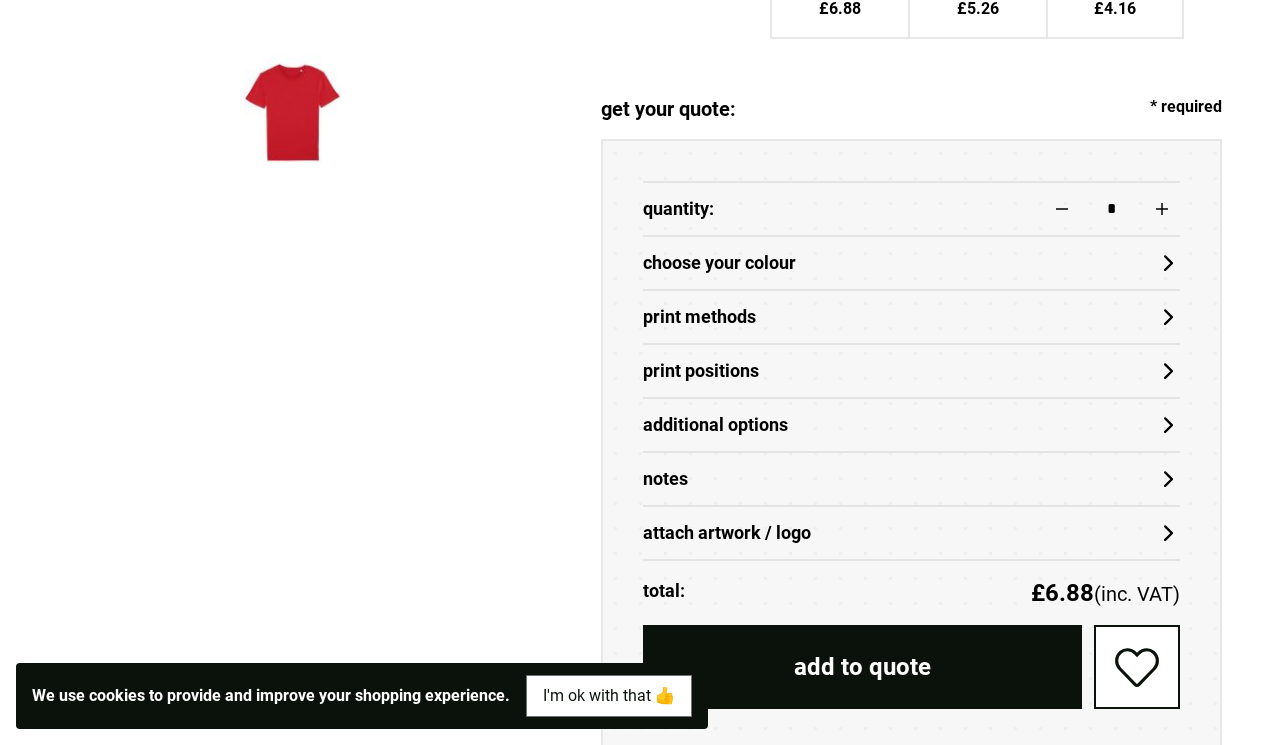 scroll, scrollTop: 860, scrollLeft: 0, axis: vertical 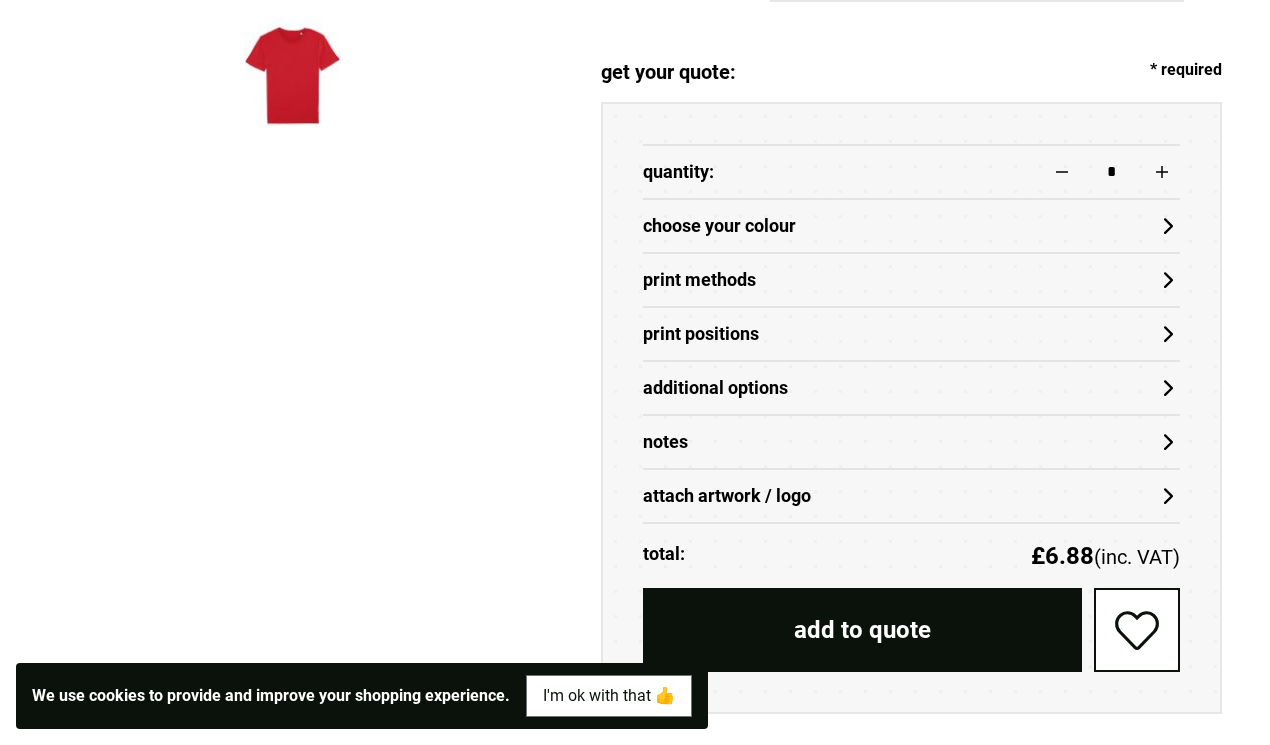 click on "choose your colour" at bounding box center (911, 225) 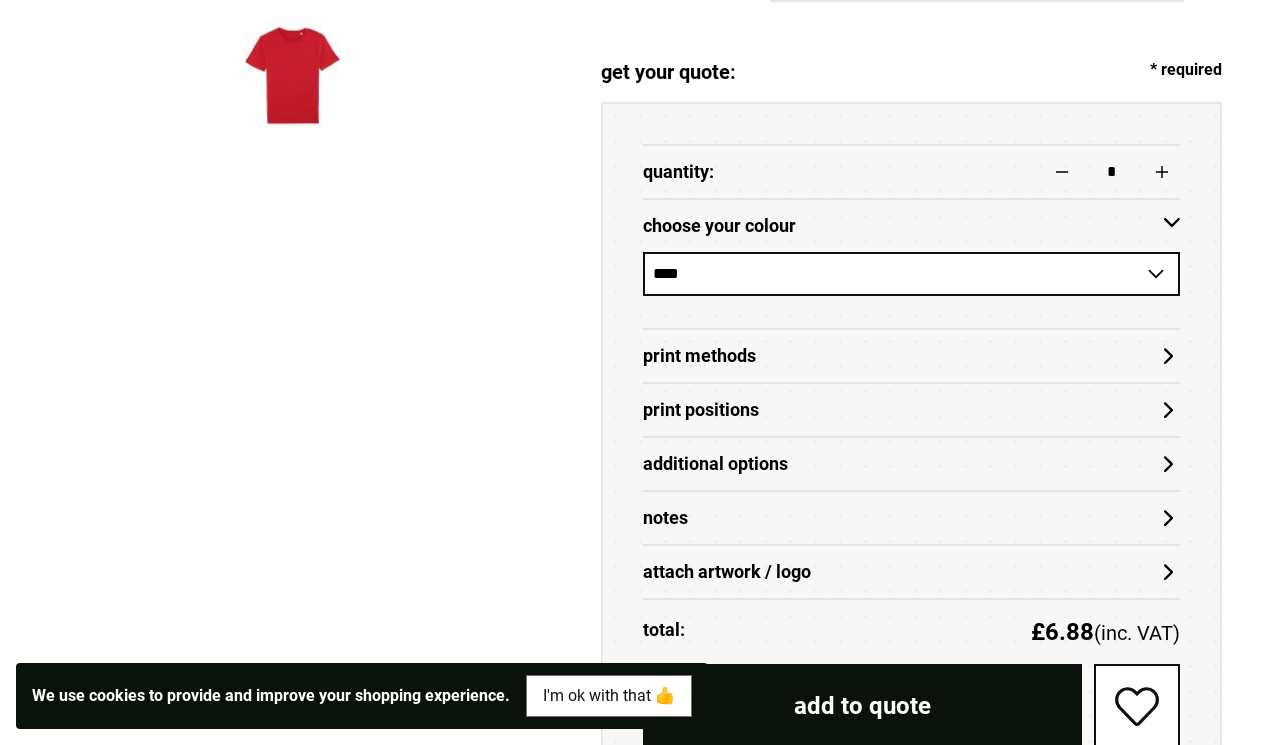 click on "choose your colour" at bounding box center [911, 226] 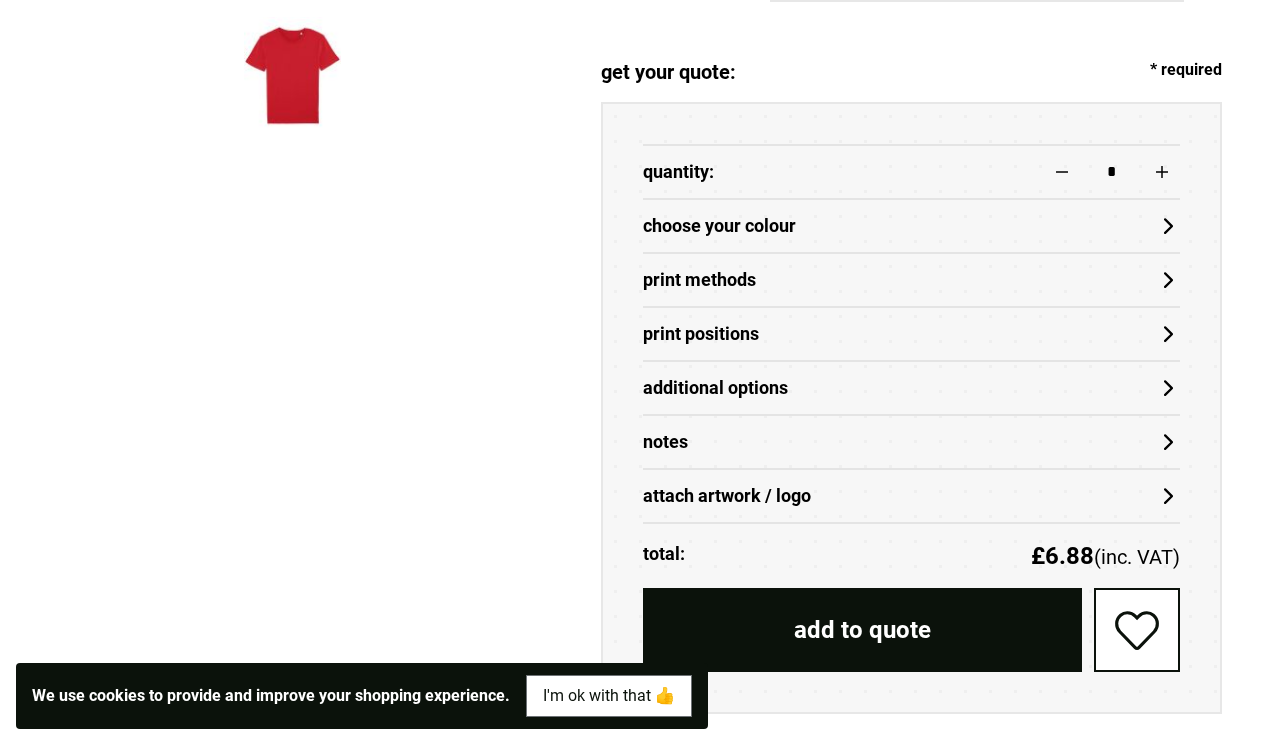 click on "choose your colour" at bounding box center [911, 226] 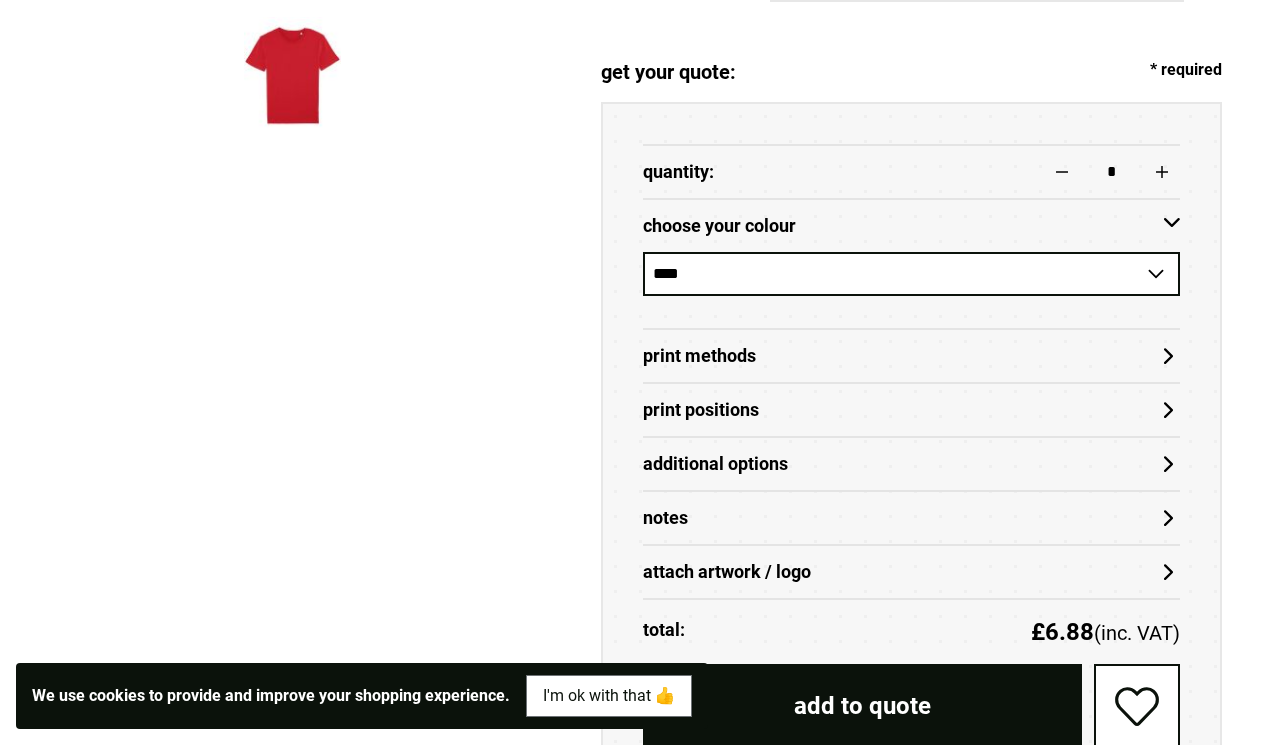 click on "**********" at bounding box center [911, 274] 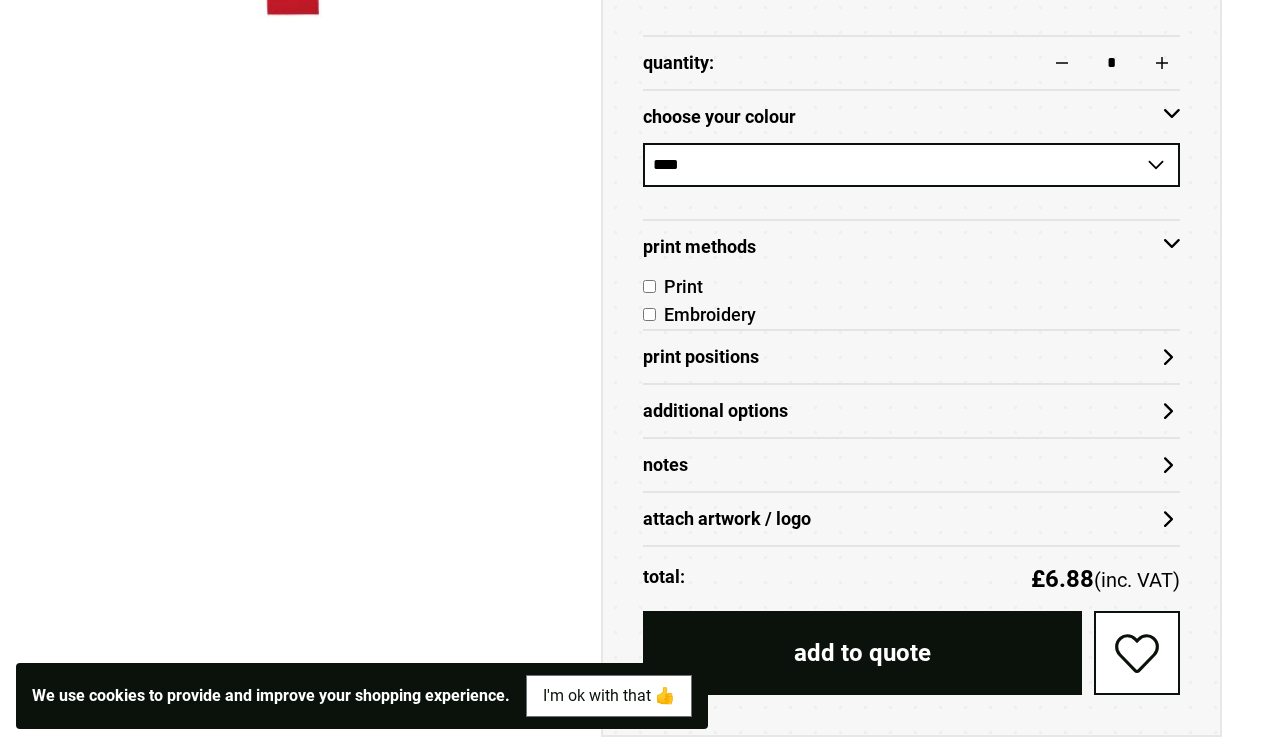 scroll, scrollTop: 974, scrollLeft: 0, axis: vertical 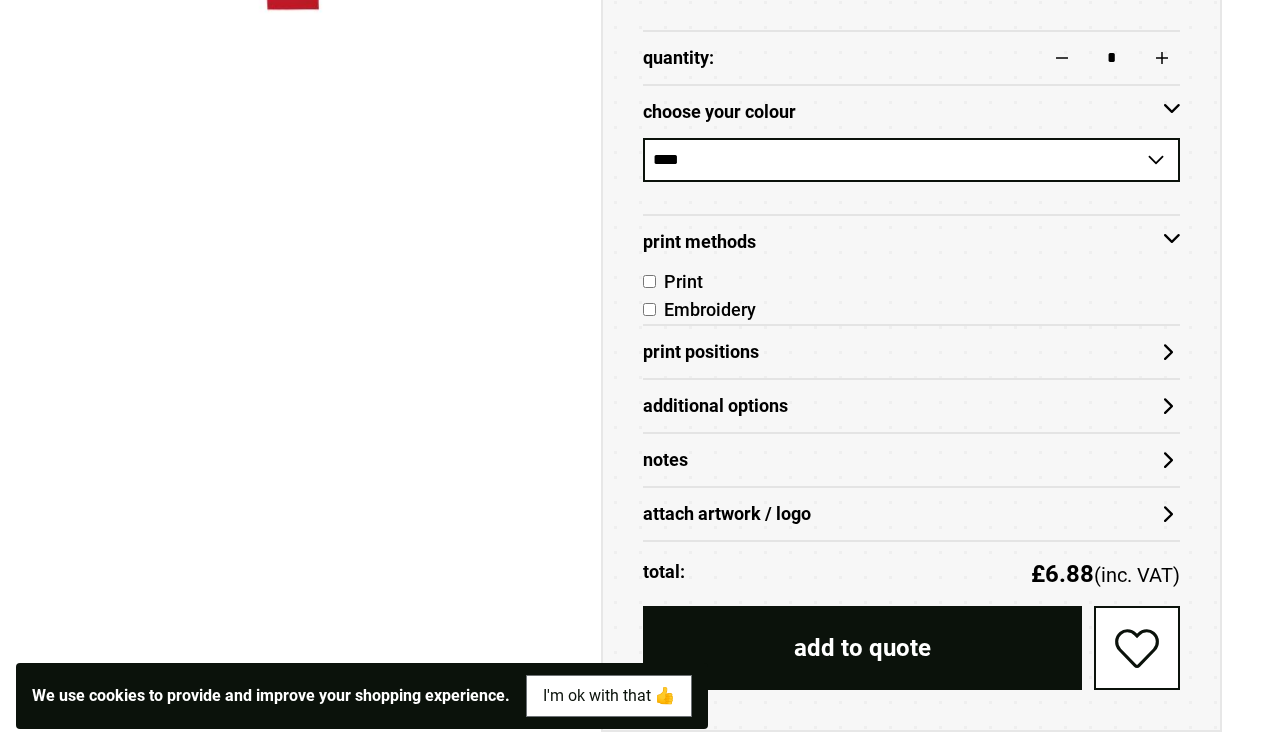click on "Print Positions" at bounding box center (911, 352) 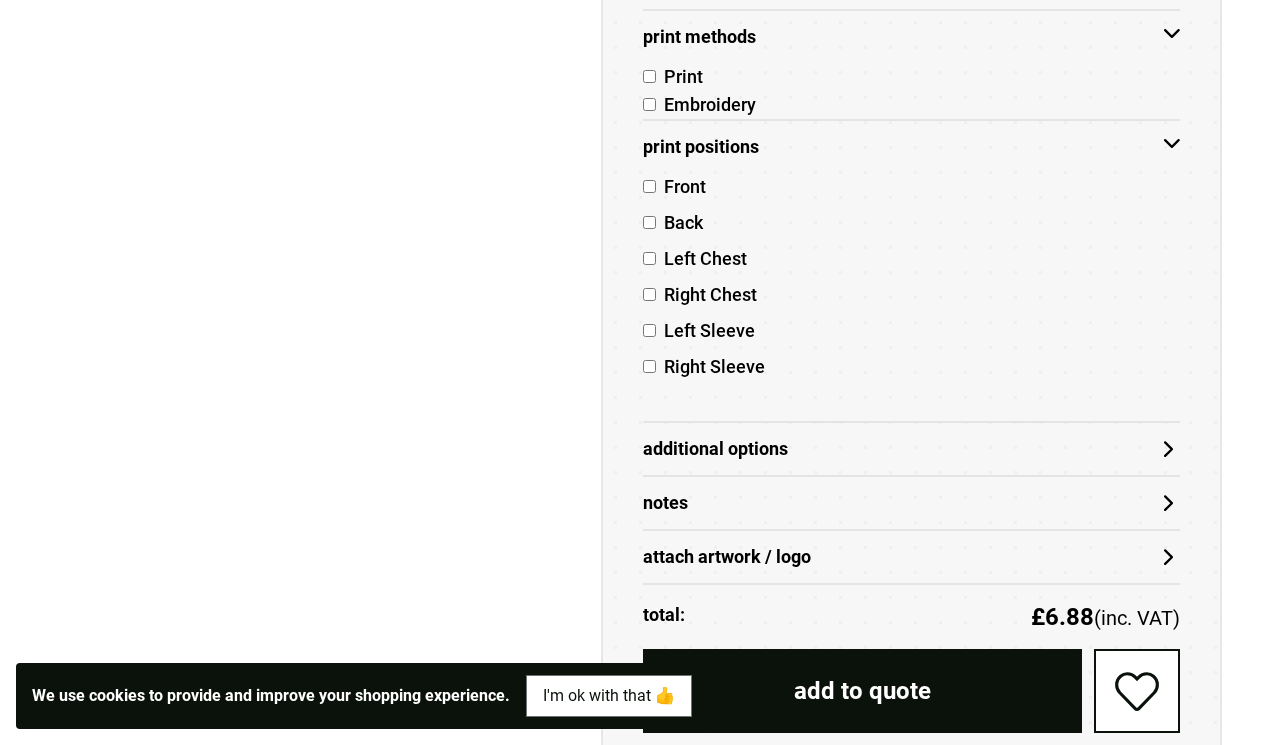 scroll, scrollTop: 1205, scrollLeft: 0, axis: vertical 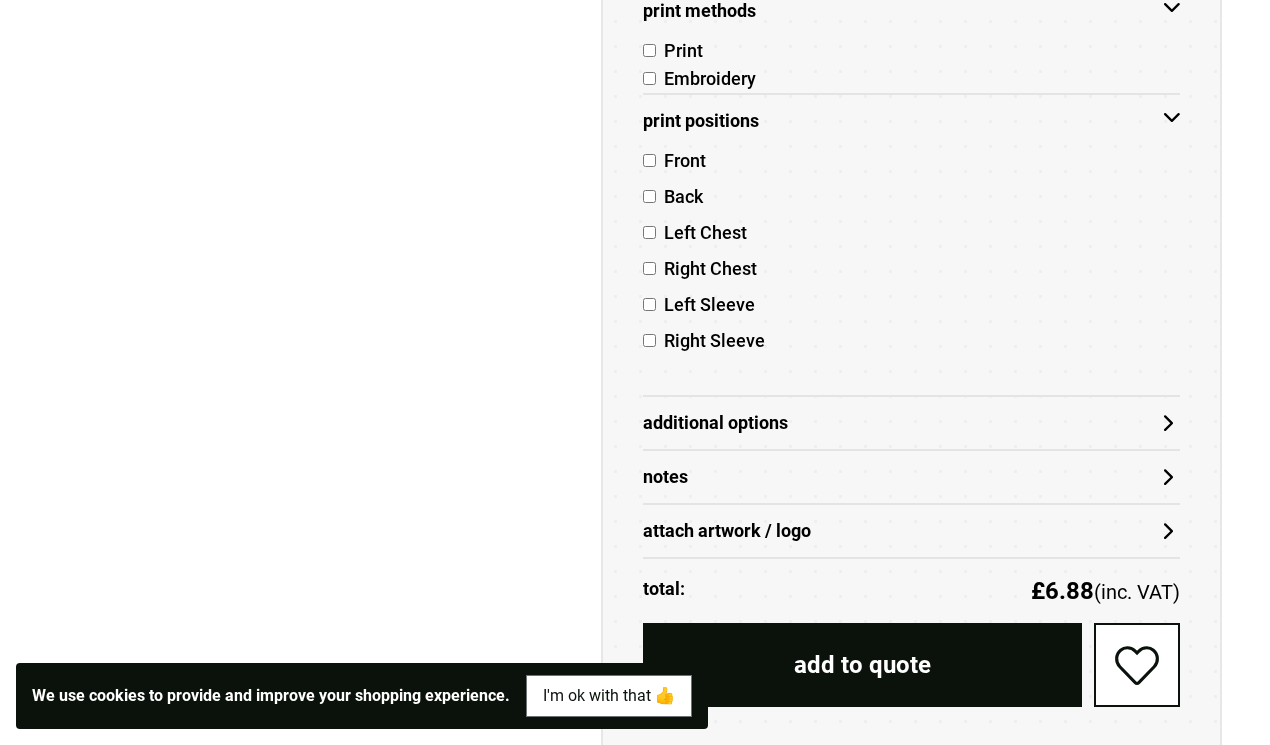 click on "Additional Options" at bounding box center (911, 423) 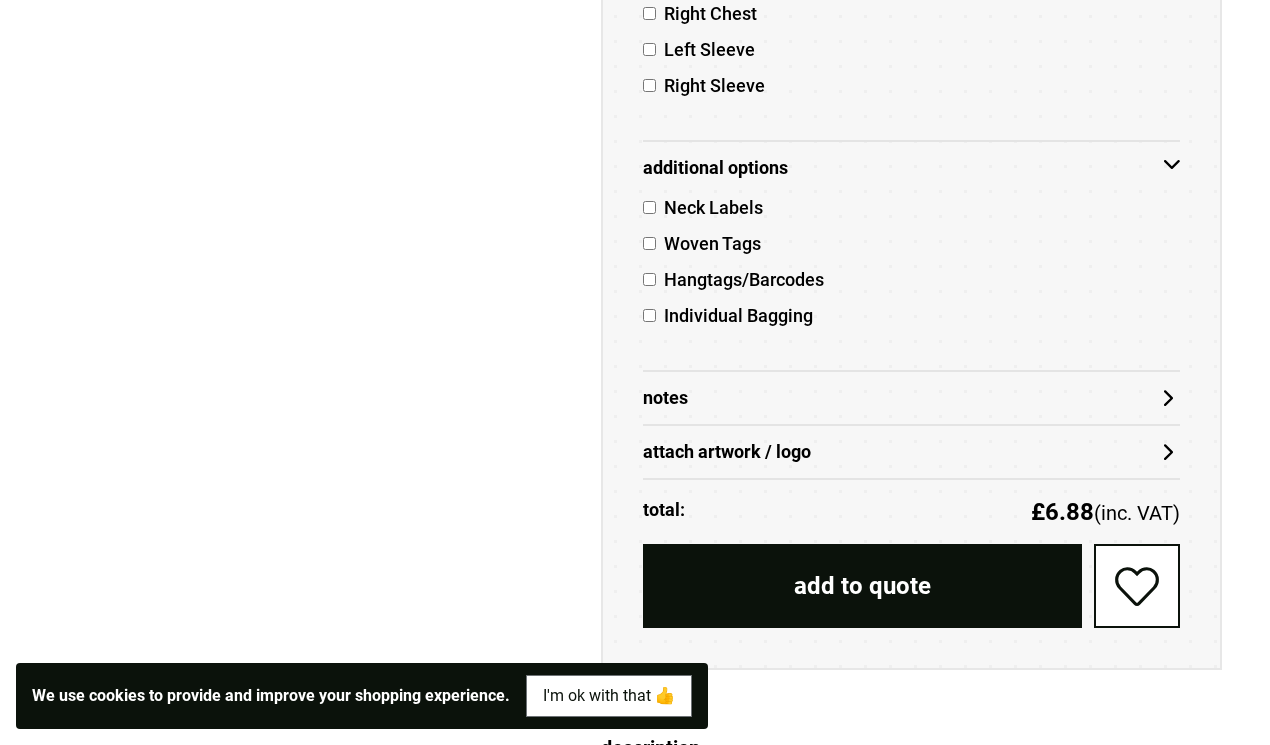 scroll, scrollTop: 1502, scrollLeft: 0, axis: vertical 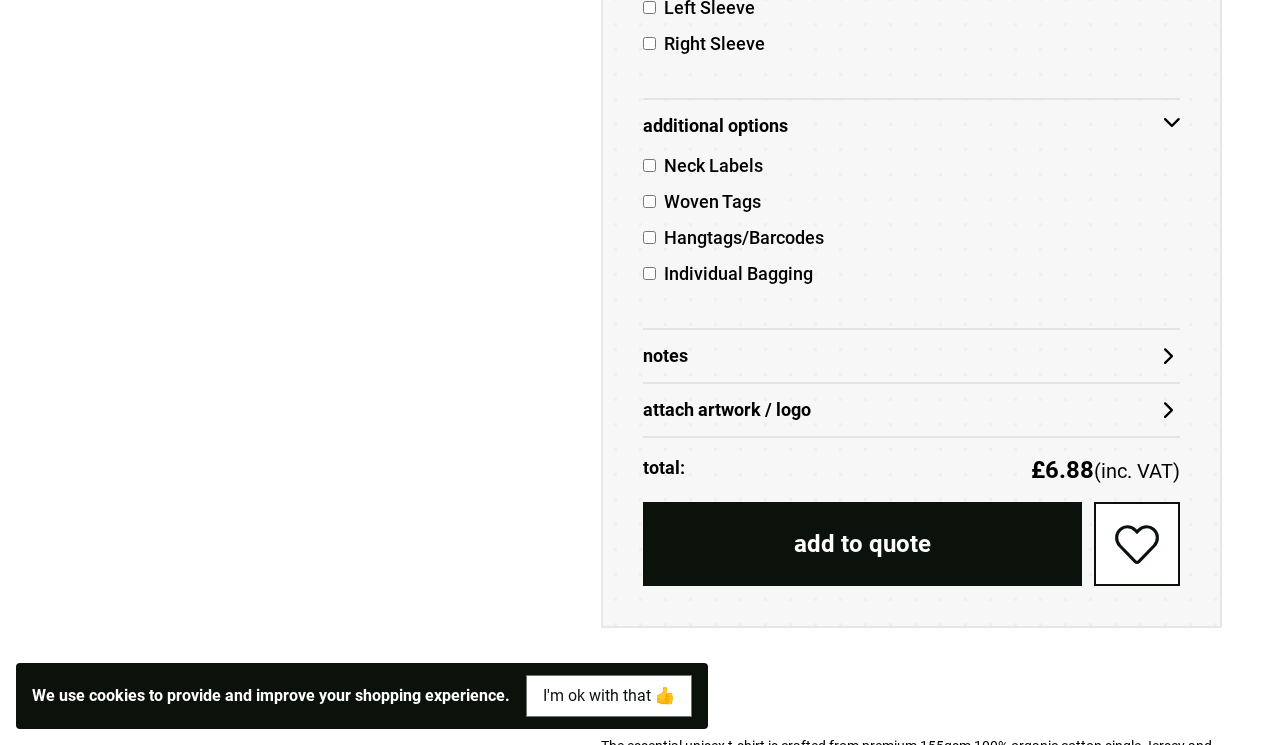 click on "Notes" at bounding box center [911, 356] 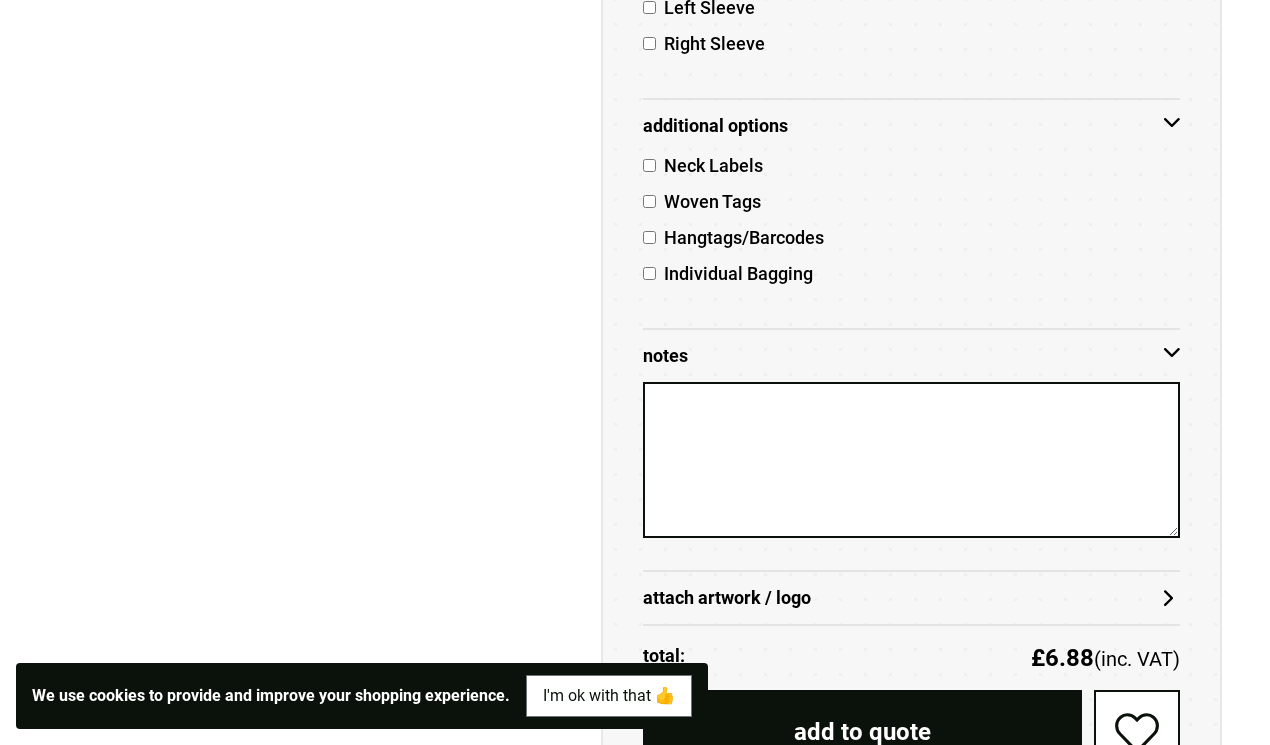 click on "Notes" at bounding box center (911, 356) 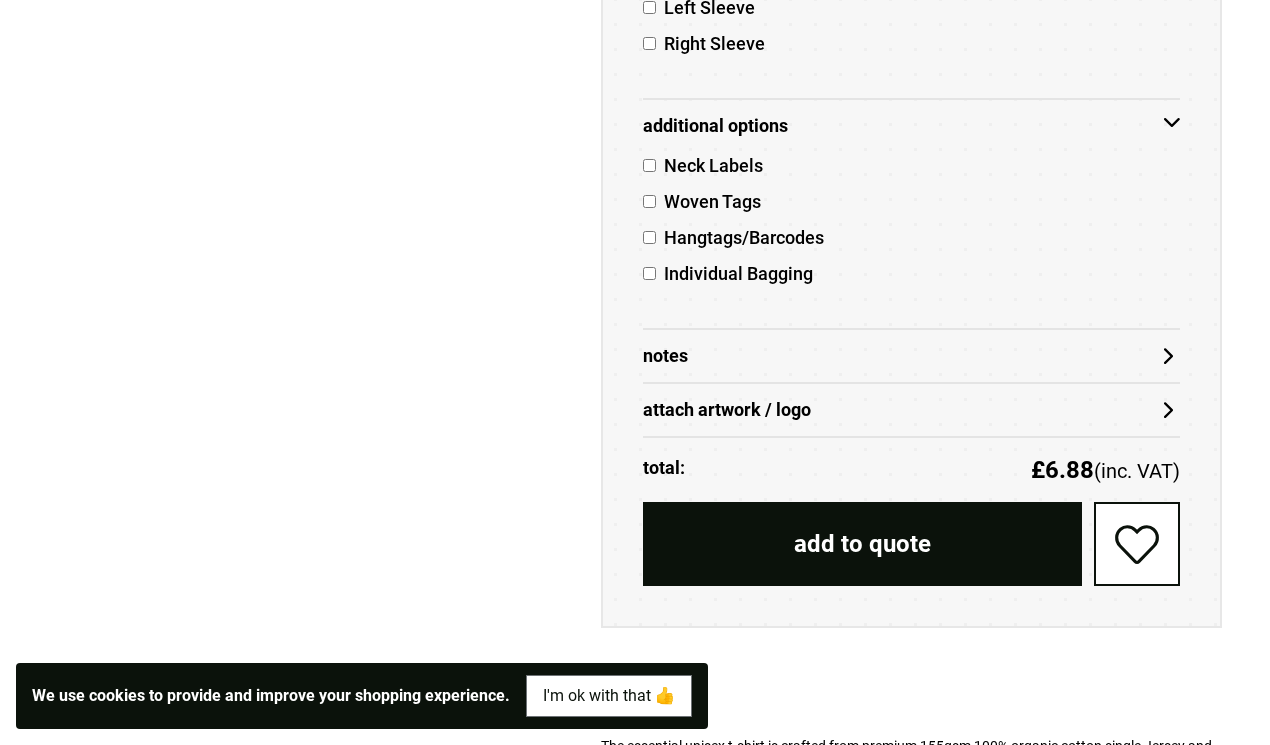 click on "attach artwork / logo" at bounding box center [911, 410] 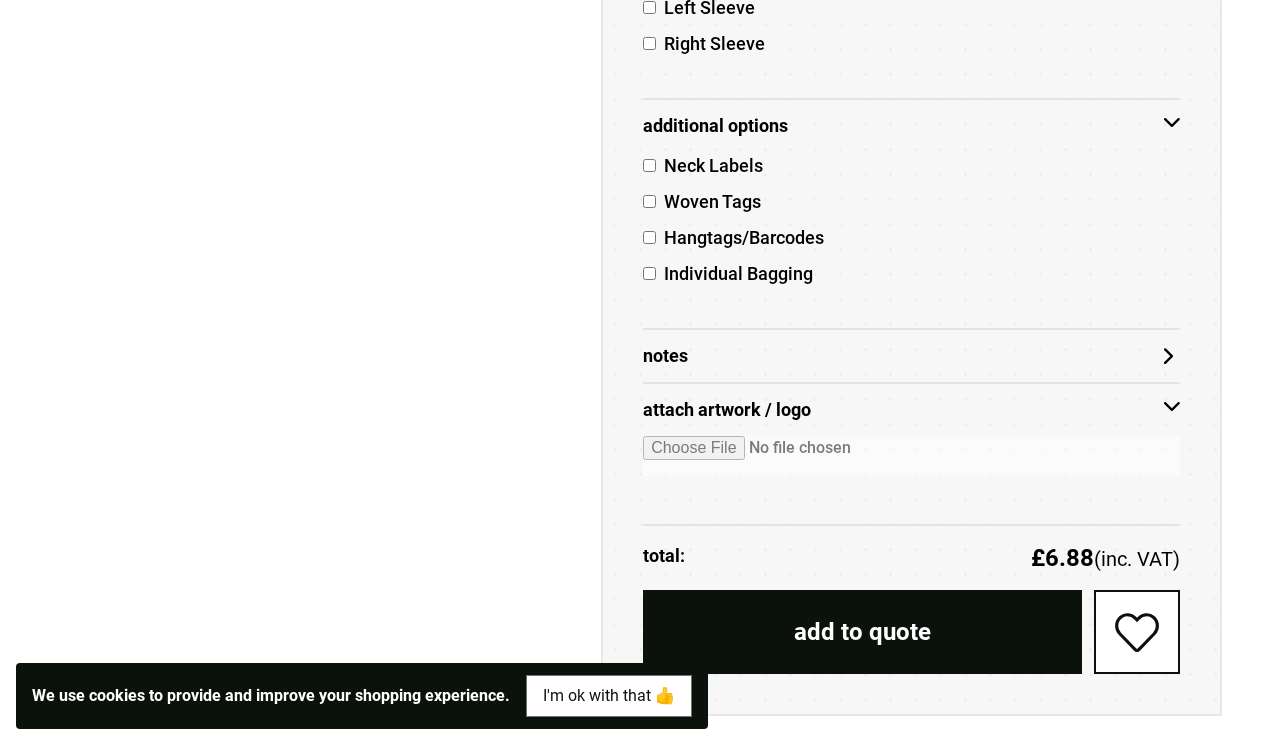 click at bounding box center (911, 456) 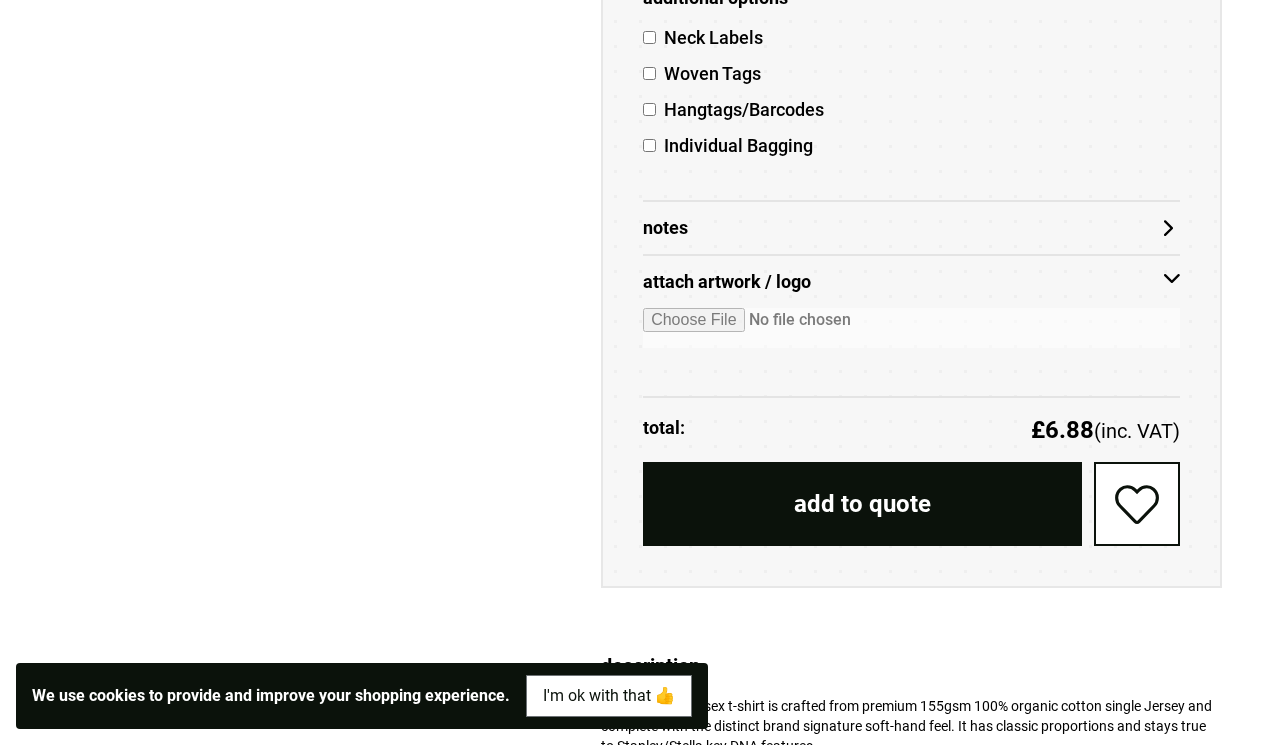 scroll, scrollTop: 1707, scrollLeft: 0, axis: vertical 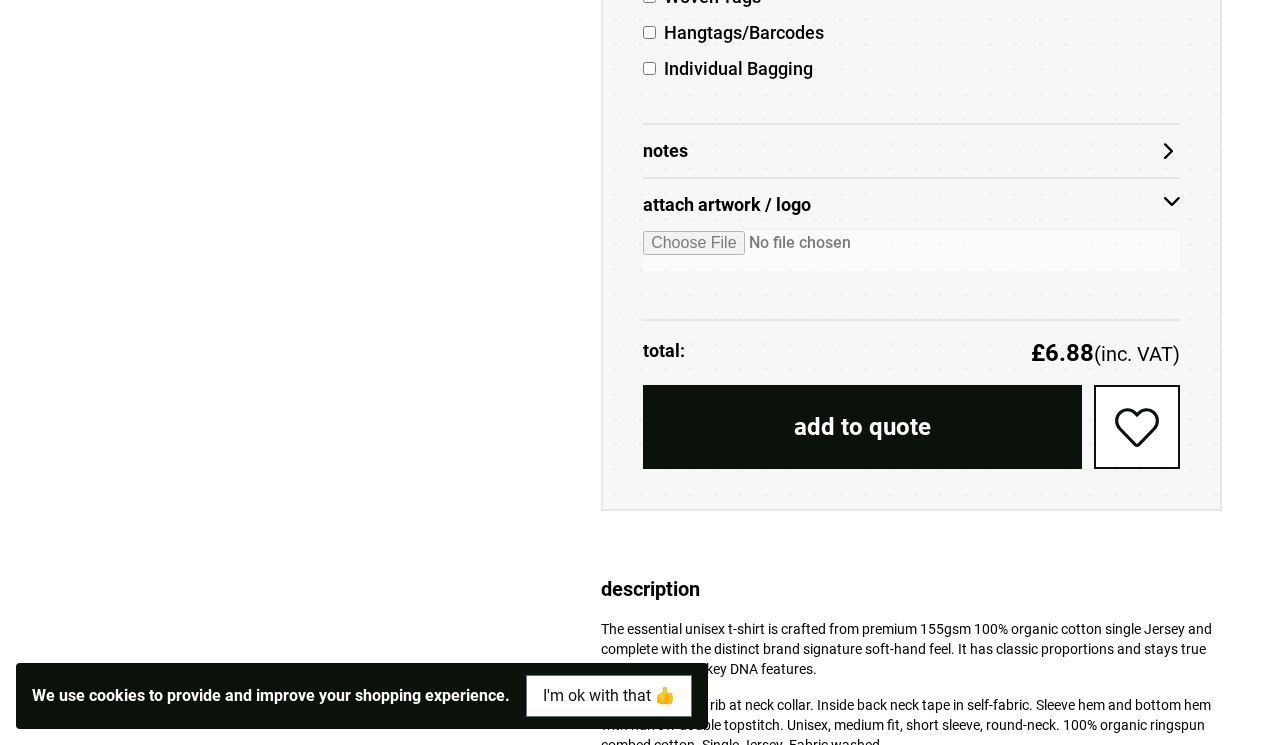 click on "add to quote" at bounding box center (862, 427) 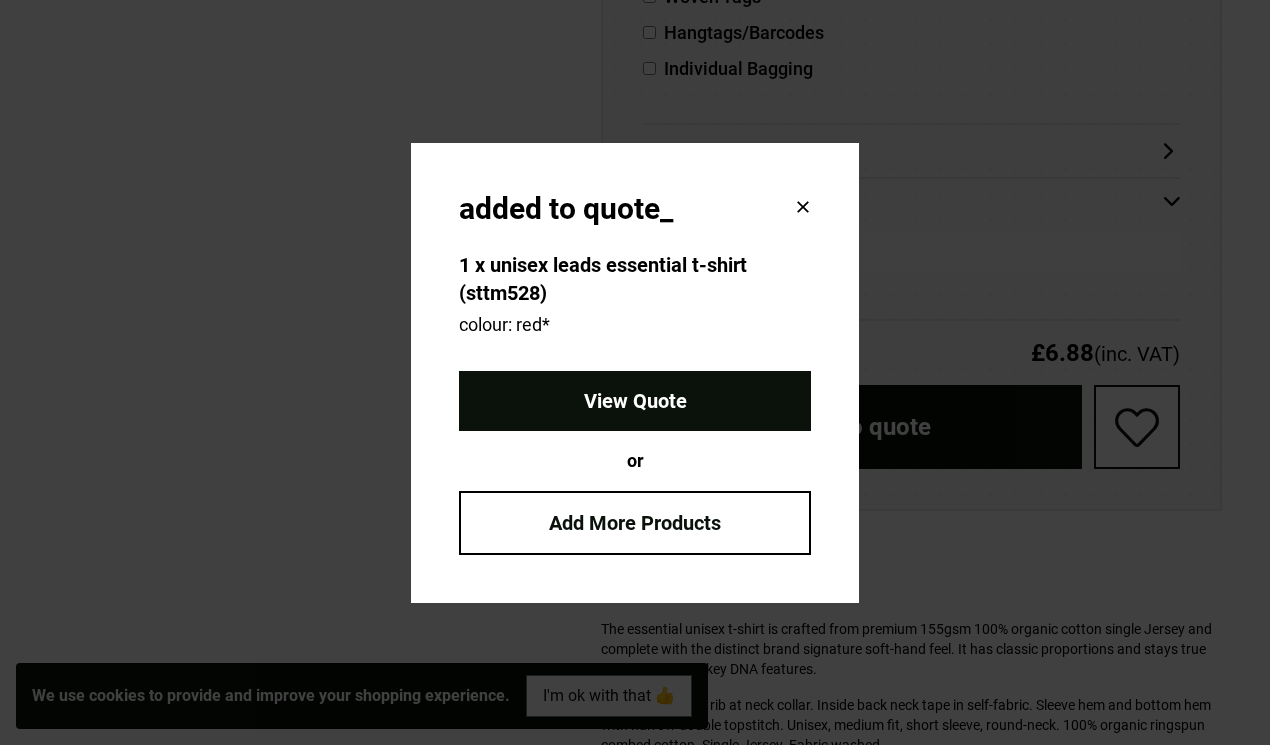 click 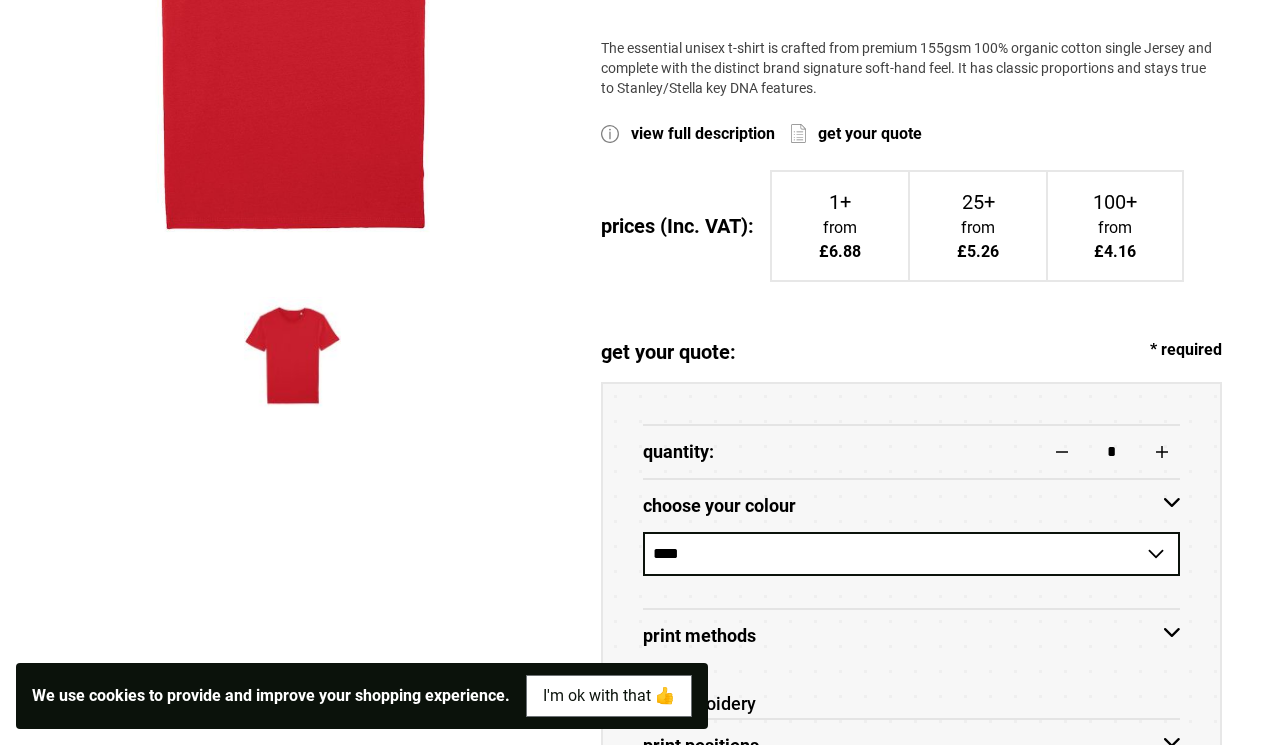 scroll, scrollTop: 579, scrollLeft: 0, axis: vertical 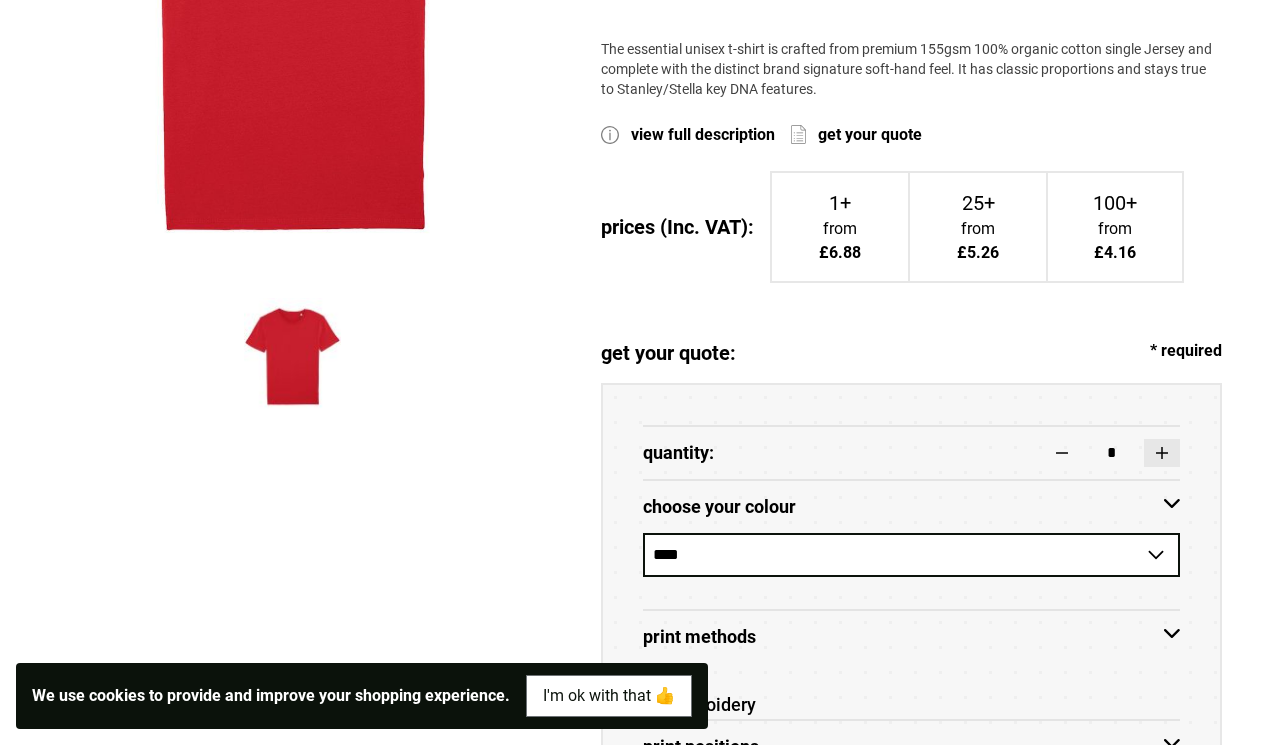 click at bounding box center (1162, 453) 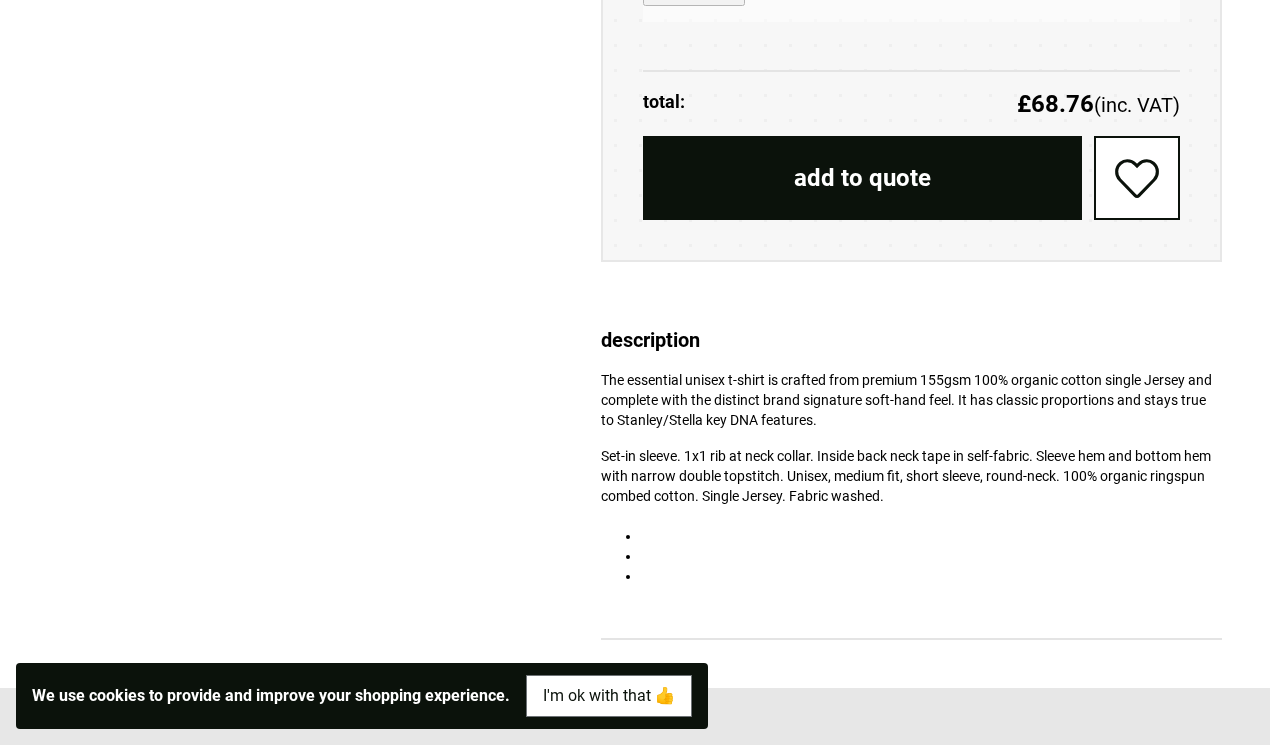 scroll, scrollTop: 1896, scrollLeft: 0, axis: vertical 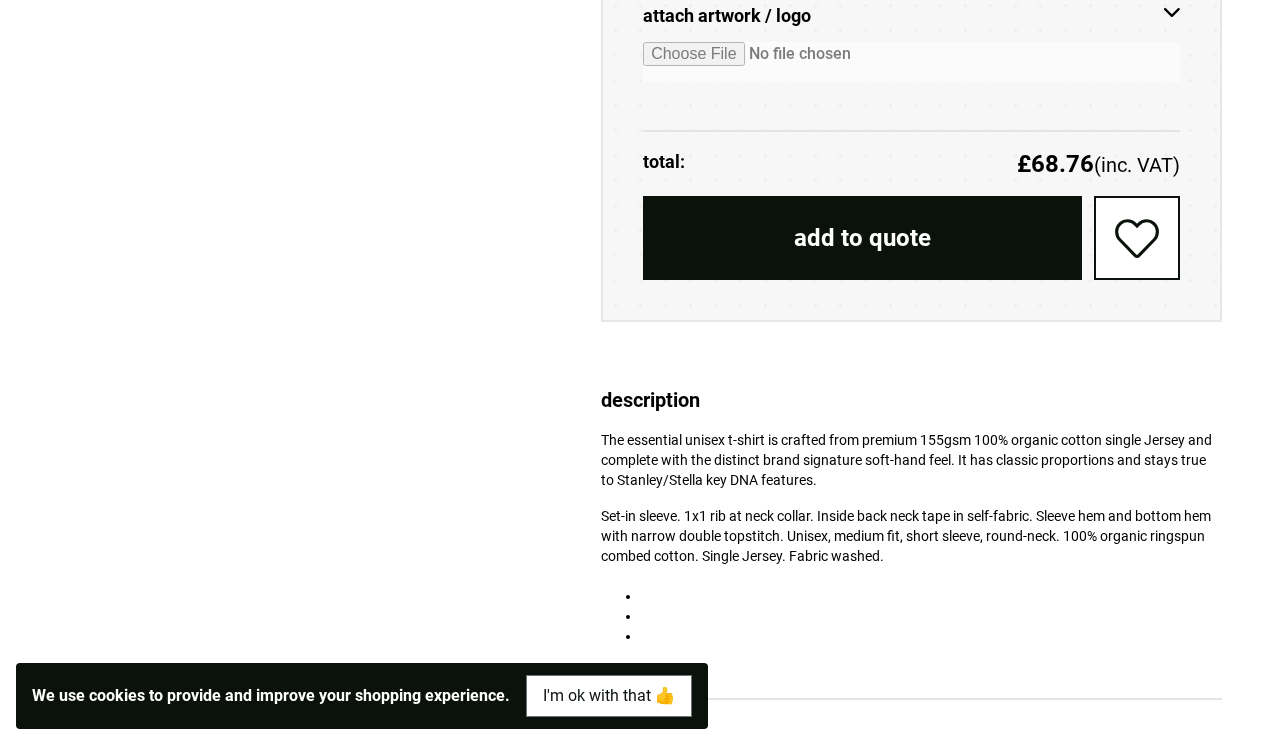 click on "add to quote" at bounding box center [862, 238] 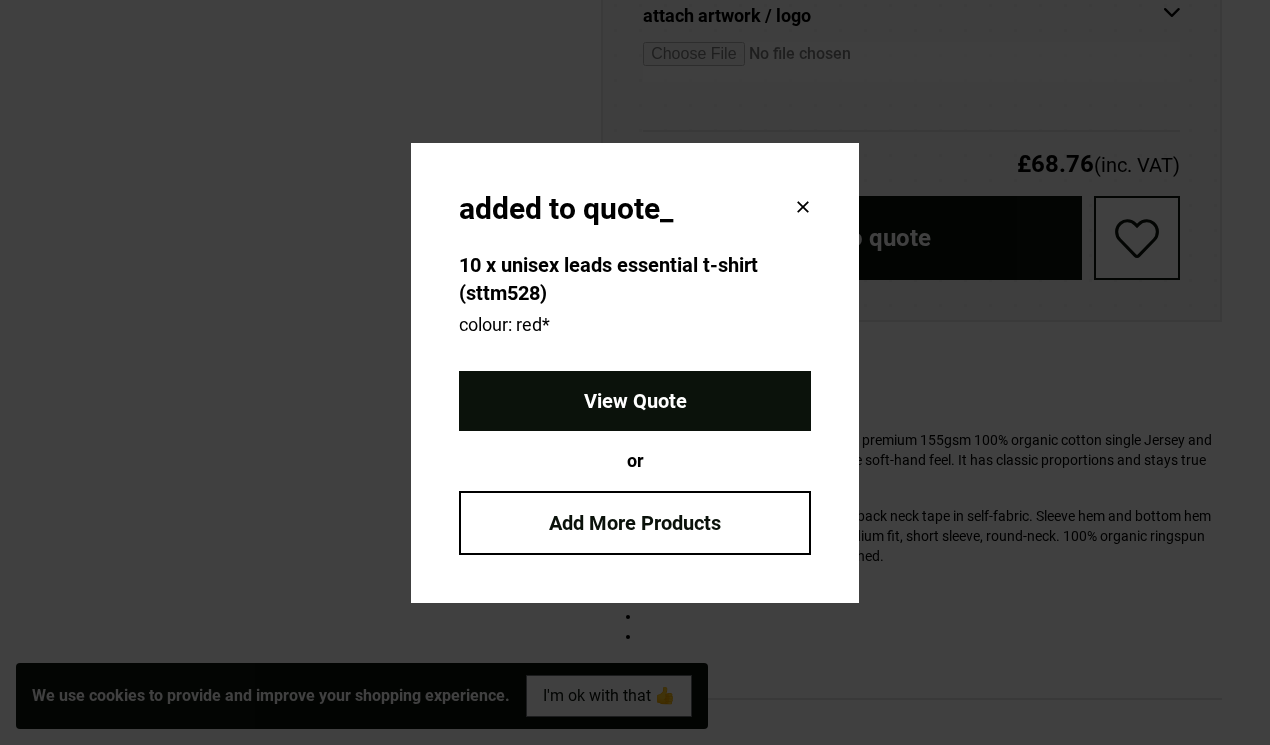 click on "View Quote" at bounding box center (635, 401) 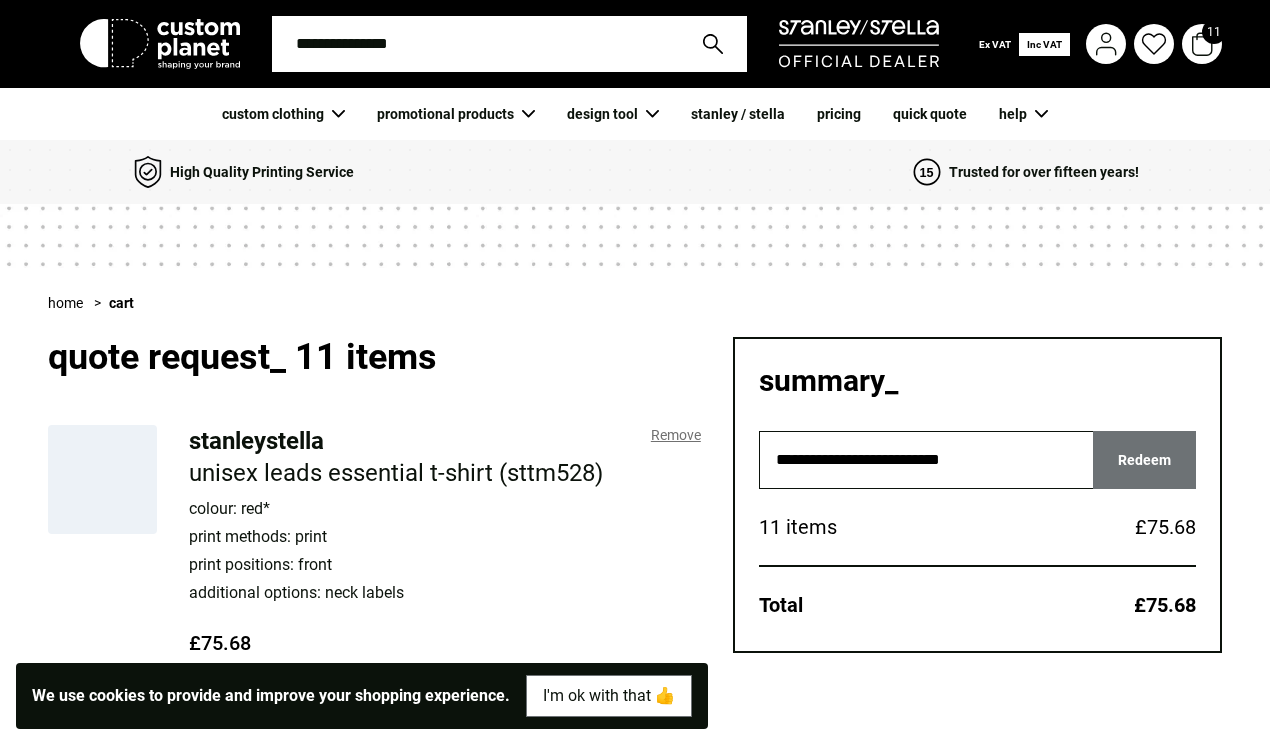 scroll, scrollTop: 0, scrollLeft: 0, axis: both 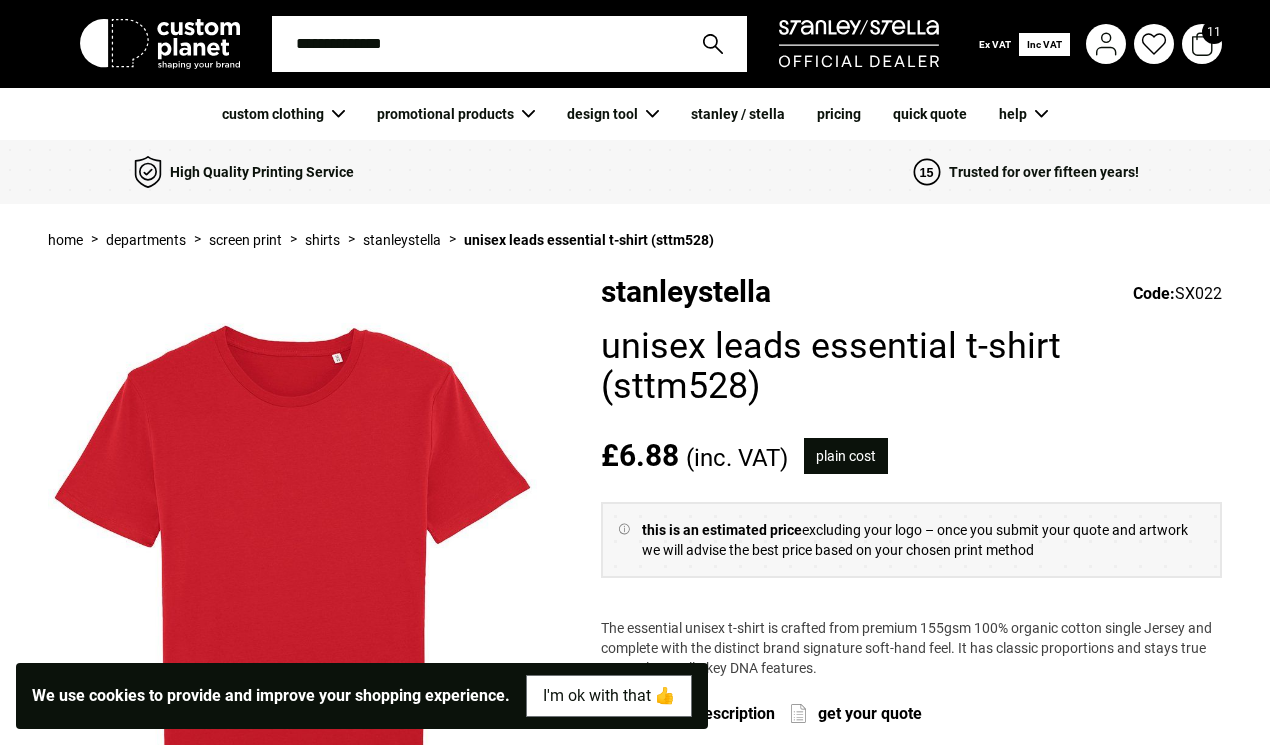 click at bounding box center (475, 44) 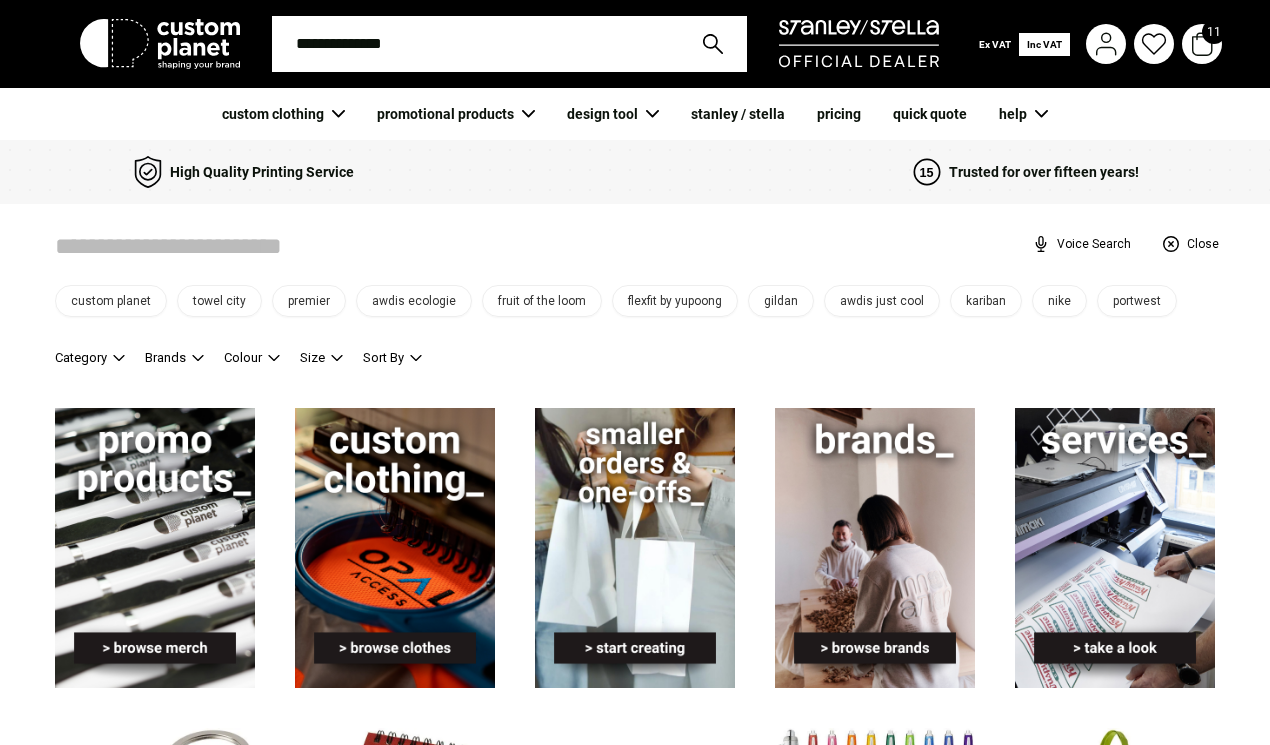 scroll, scrollTop: 0, scrollLeft: 0, axis: both 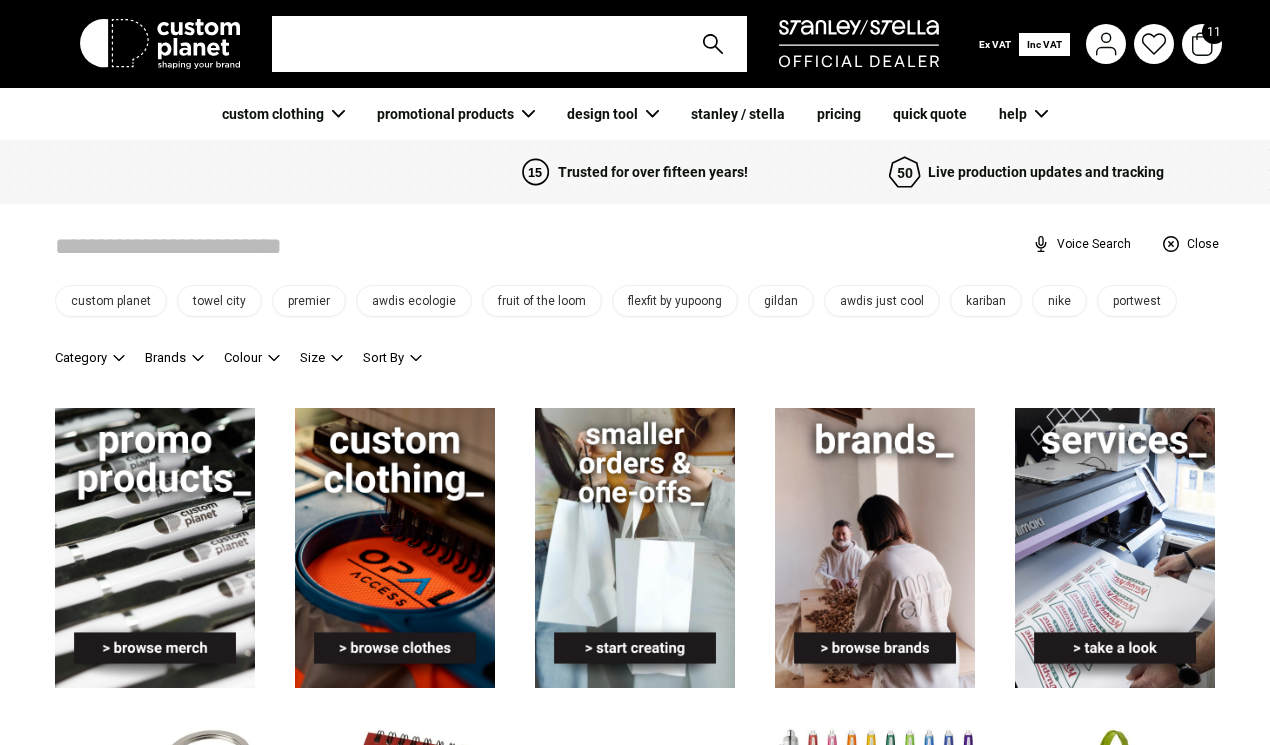 click at bounding box center (475, 44) 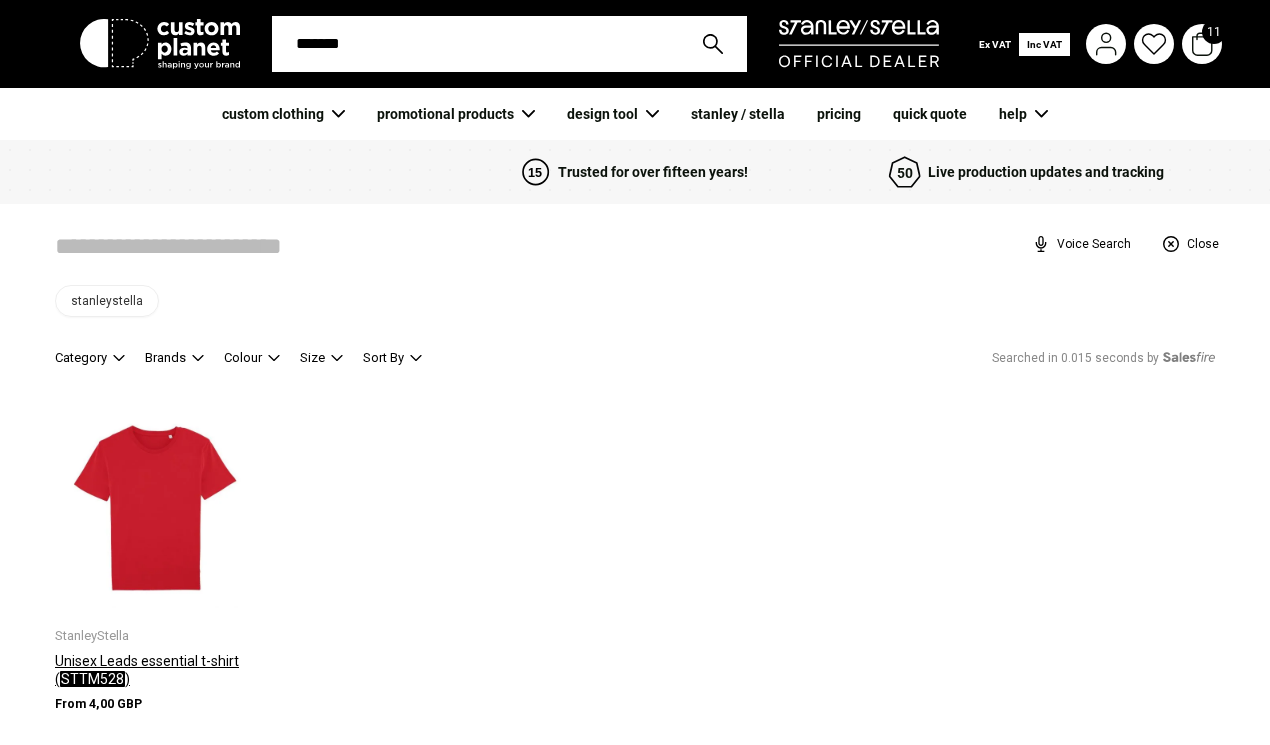 type on "*******" 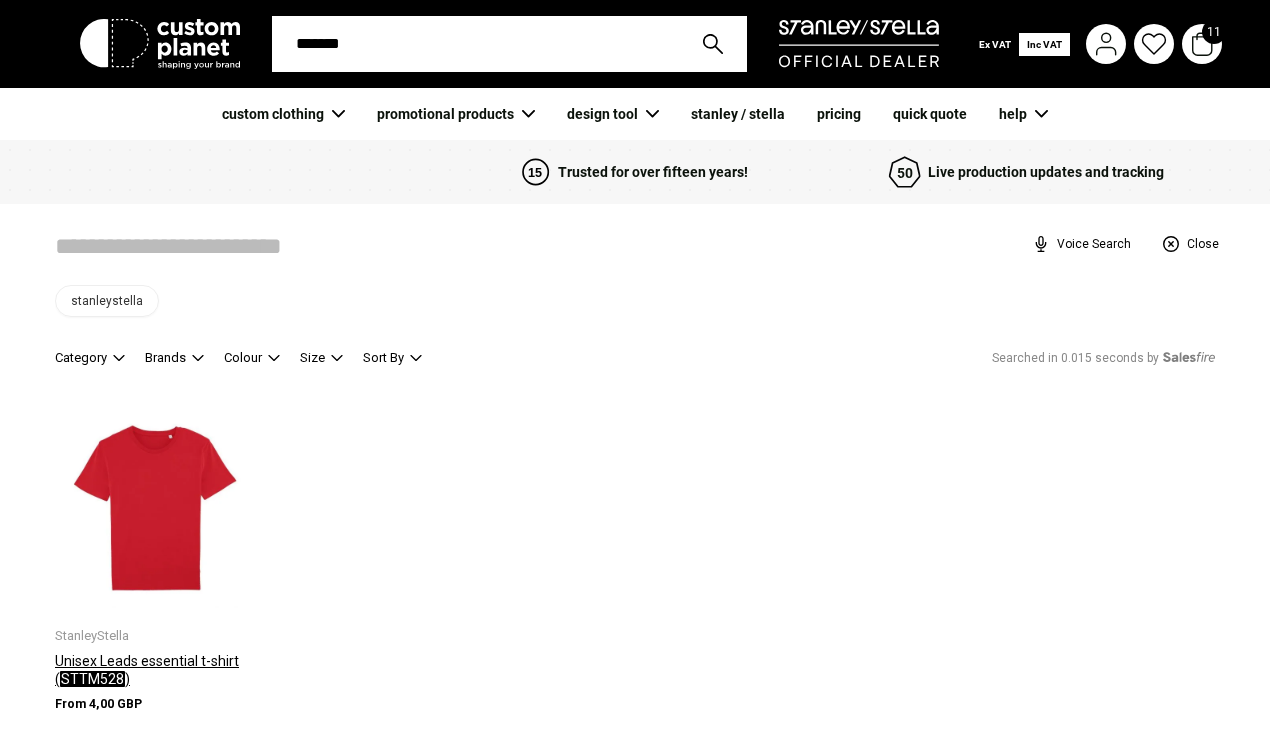 click on "Unisex Leads essential t-shirt ( STTM528 )" at bounding box center [155, 670] 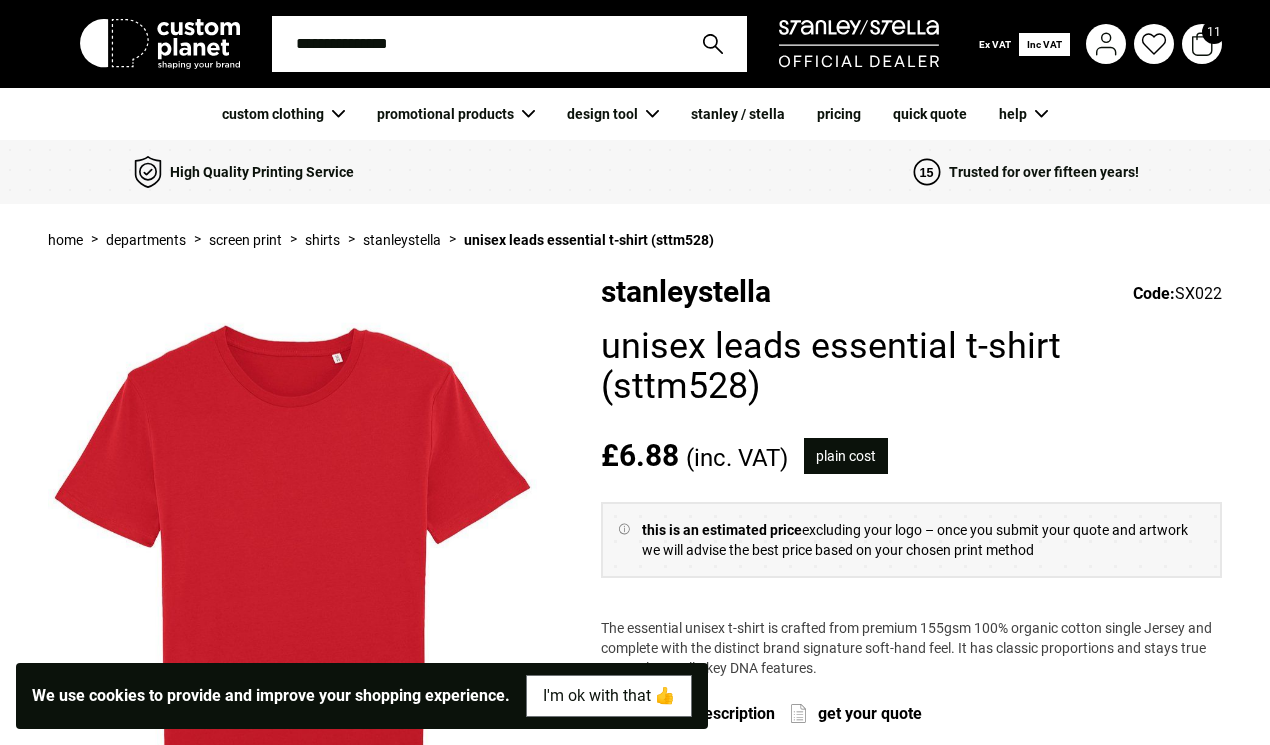 scroll, scrollTop: 0, scrollLeft: 0, axis: both 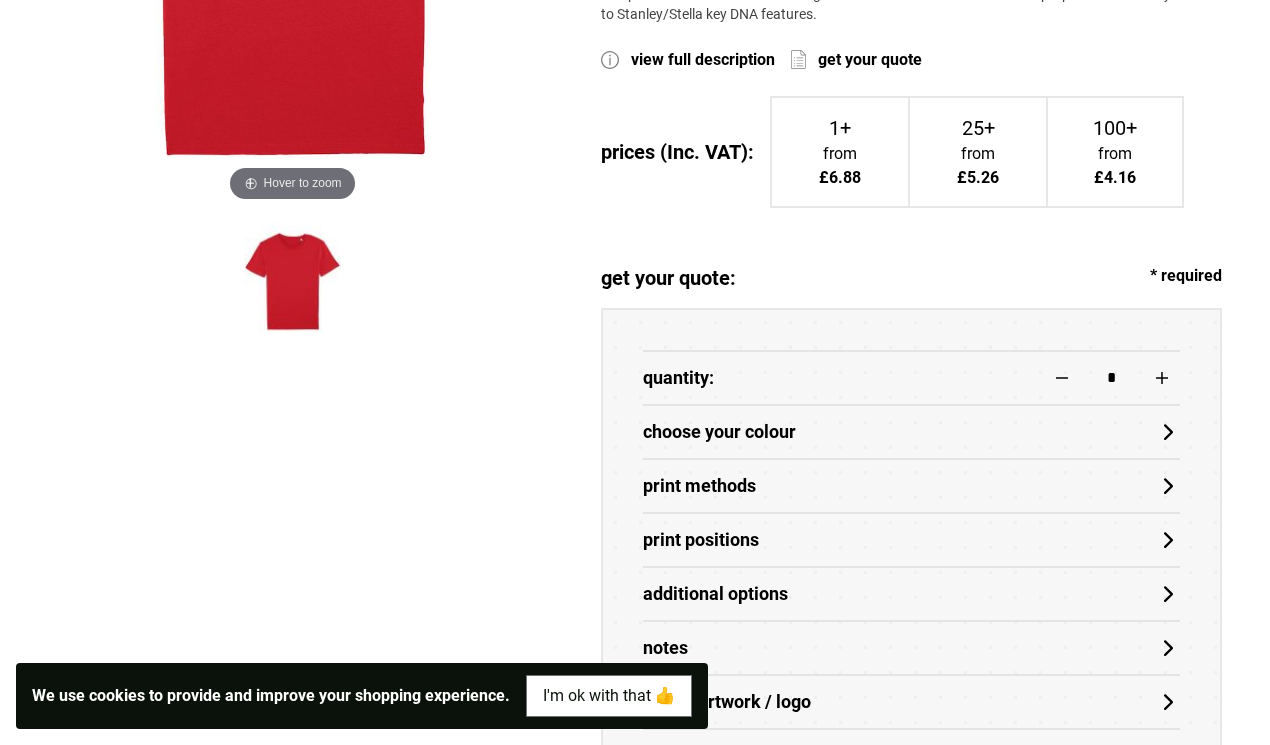 click on "choose your colour" at bounding box center (911, 432) 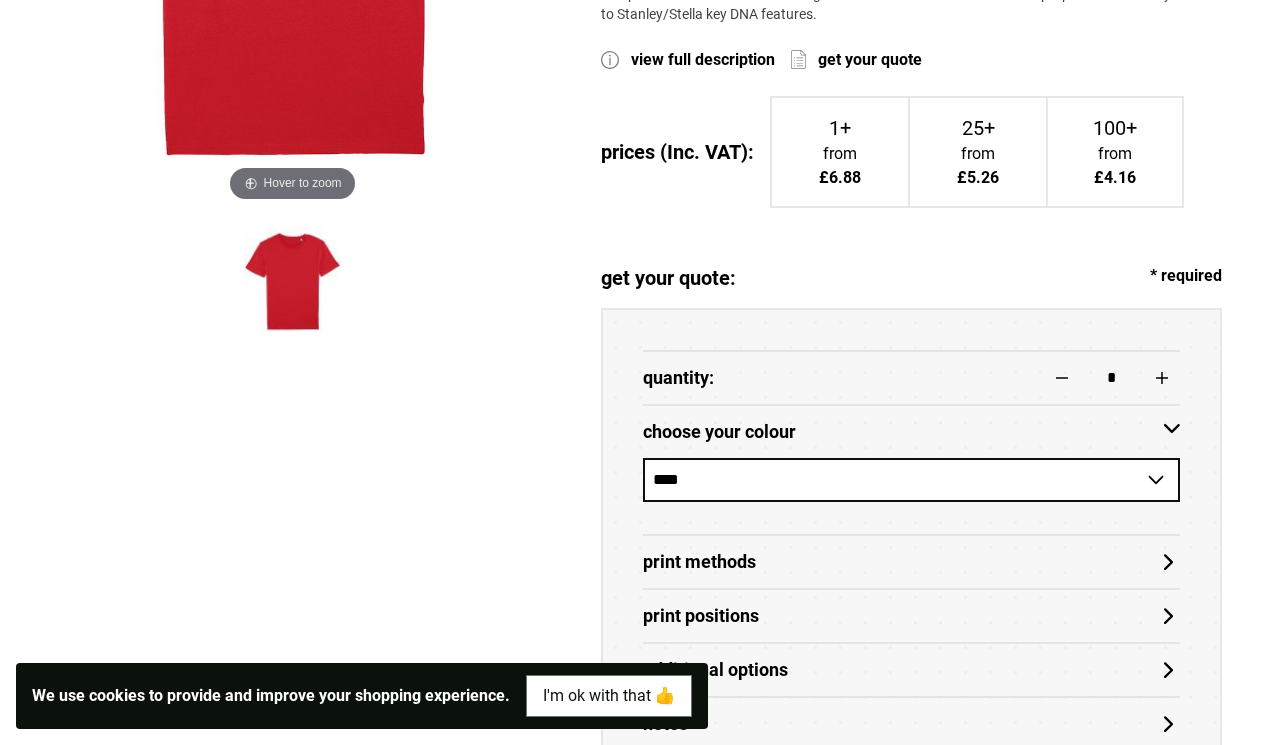 click on "**********" at bounding box center [911, 480] 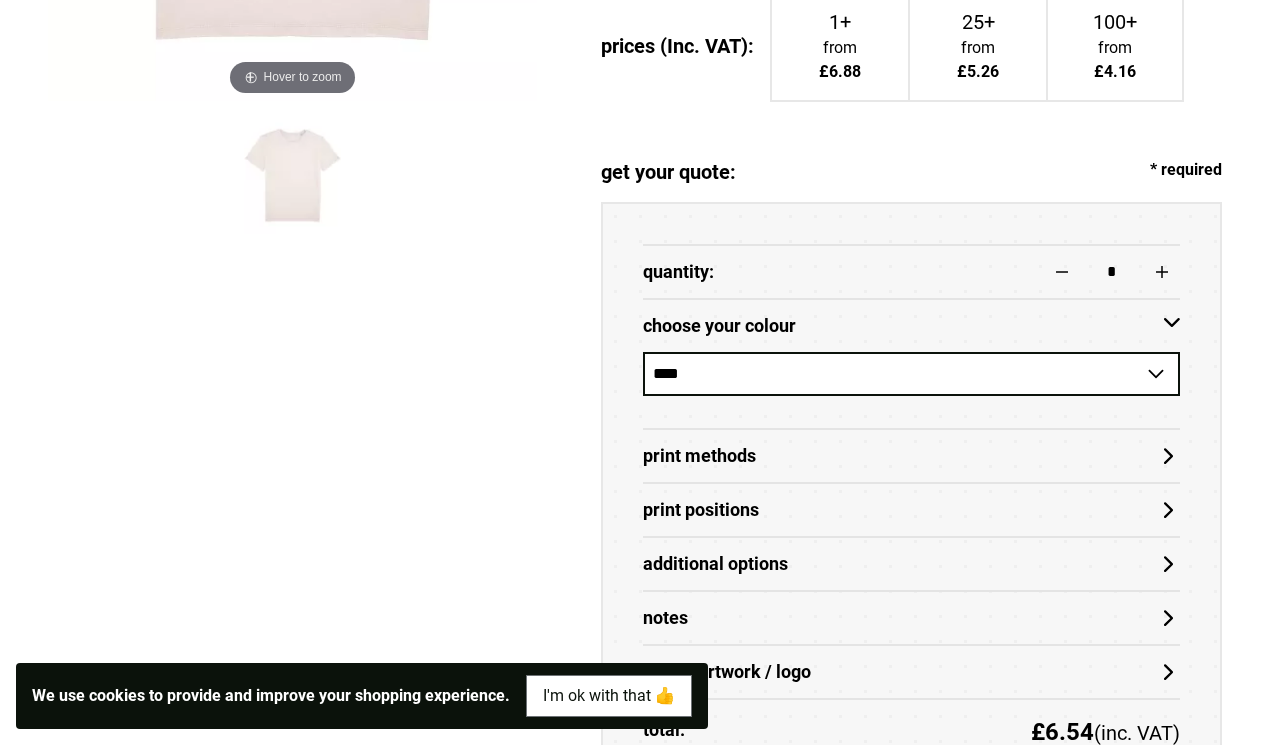 scroll, scrollTop: 815, scrollLeft: 0, axis: vertical 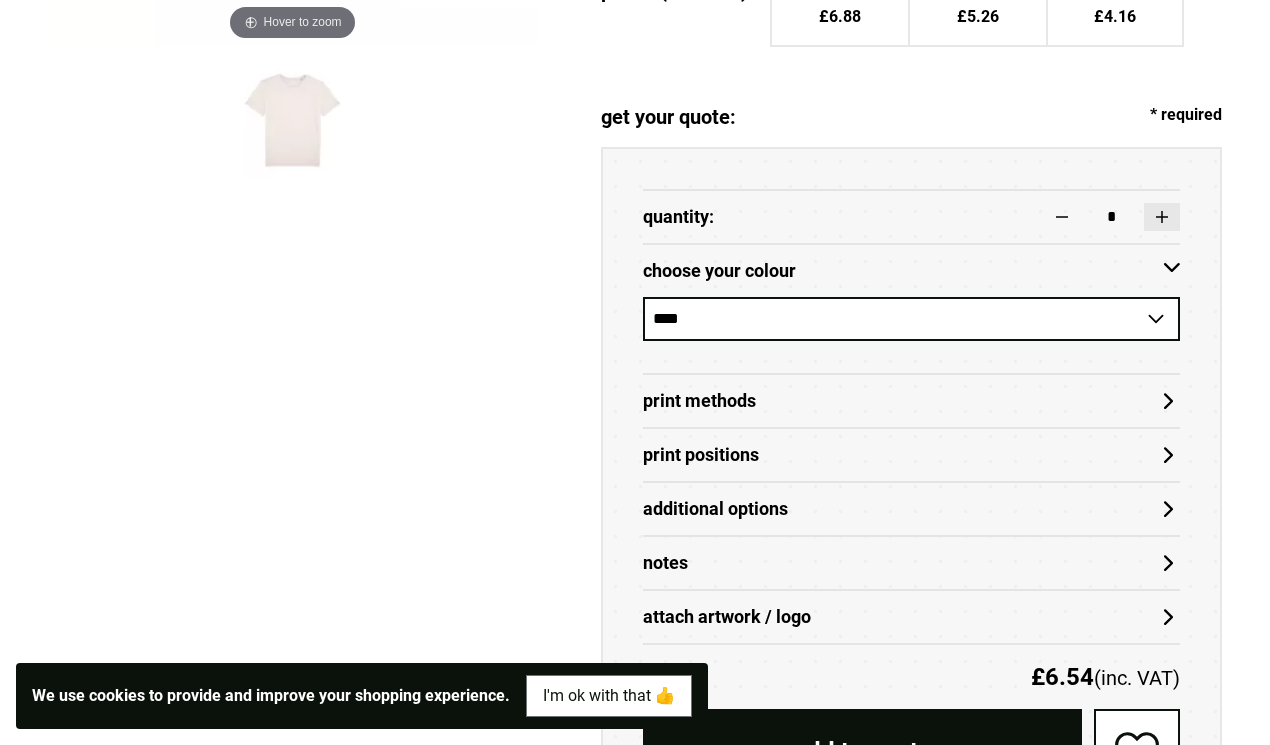 click at bounding box center [1162, 217] 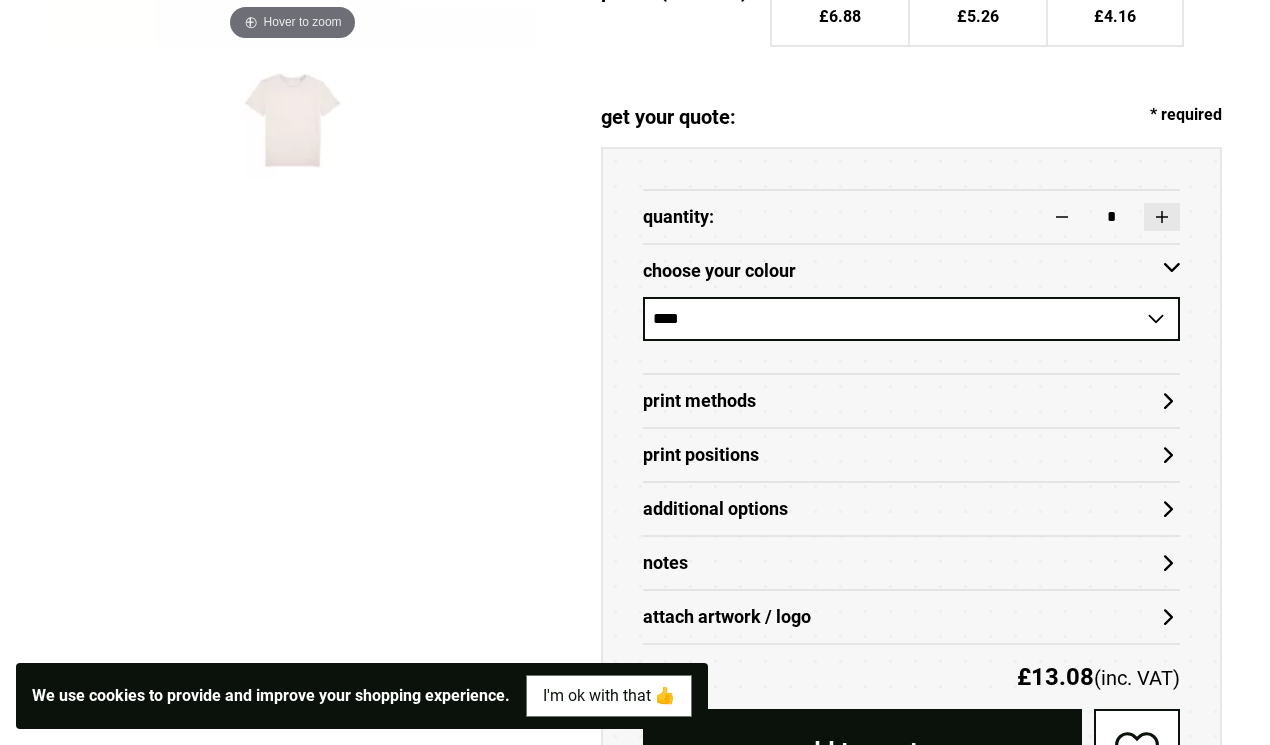 click at bounding box center [1162, 217] 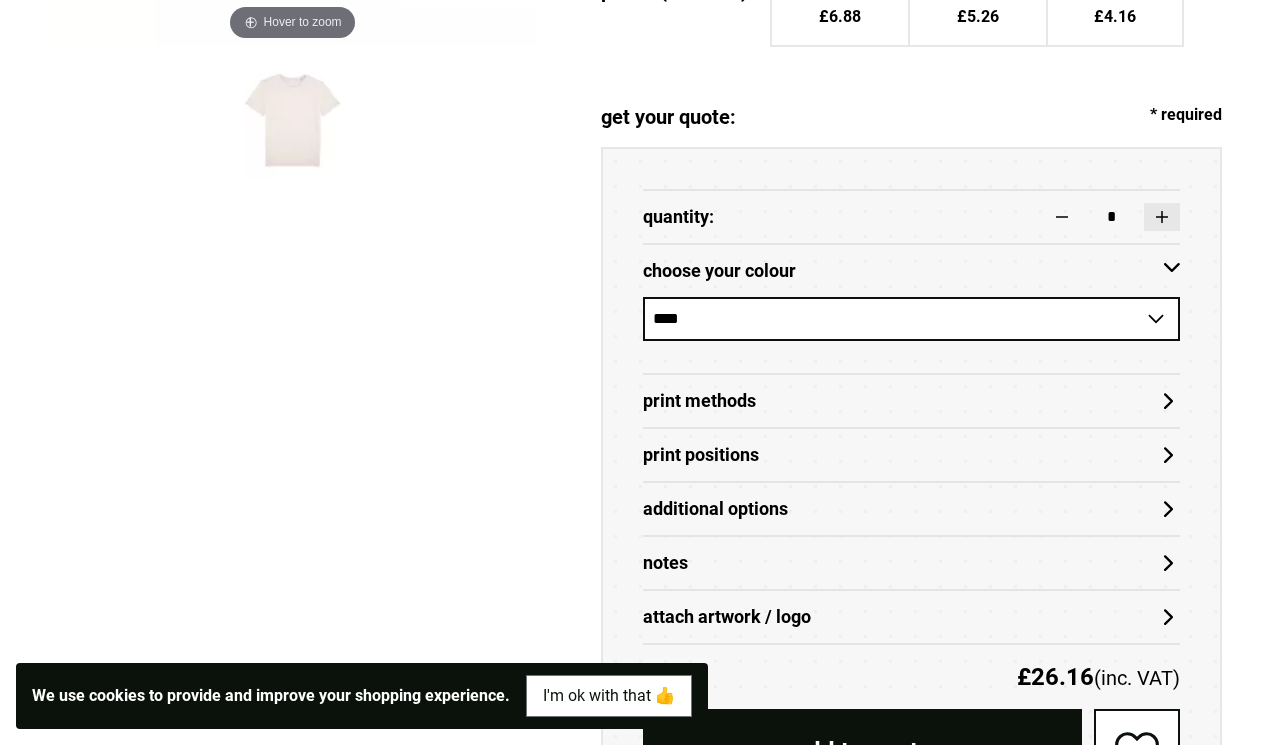 click at bounding box center [1162, 217] 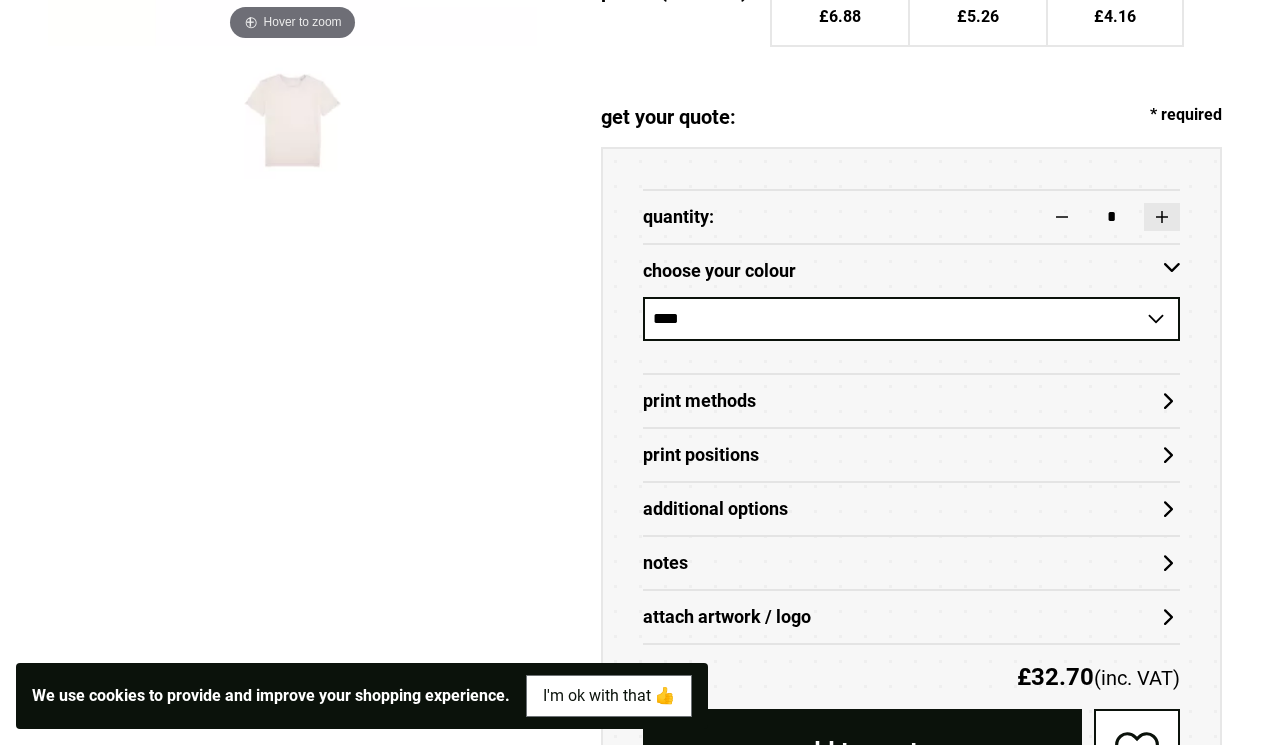 click at bounding box center [1162, 217] 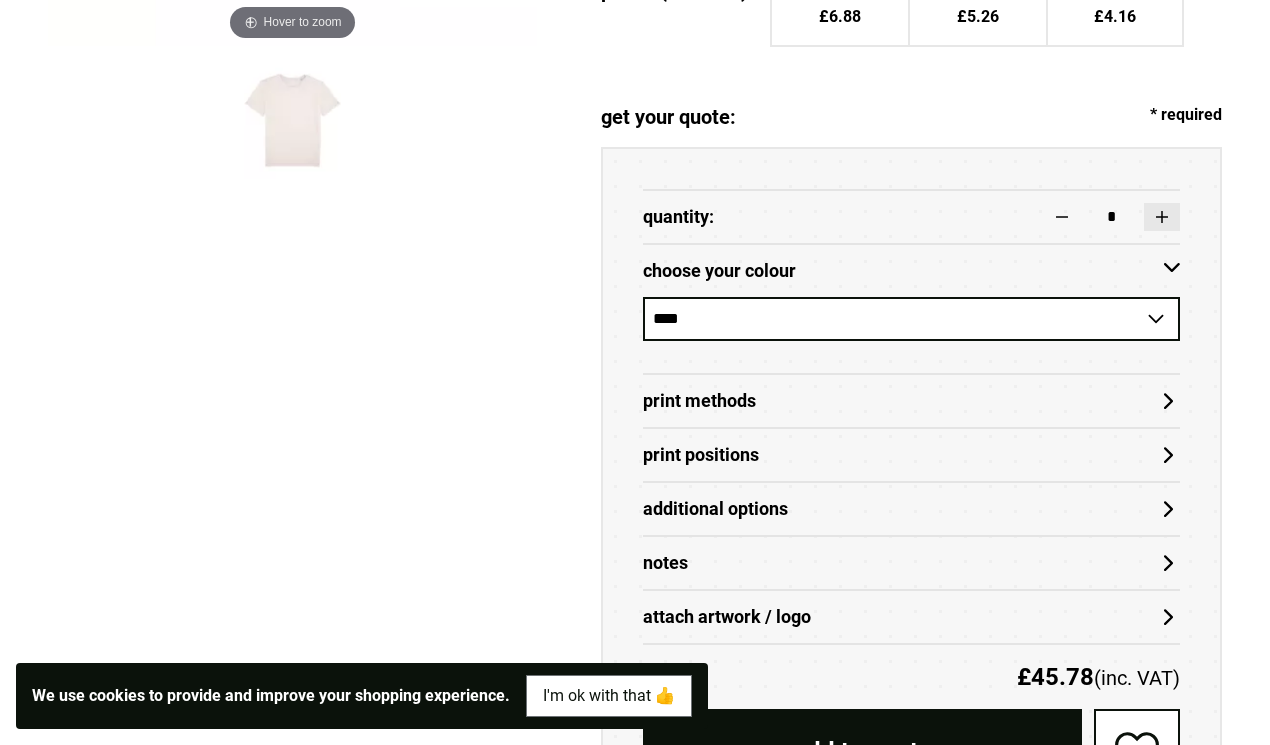 click at bounding box center (1162, 217) 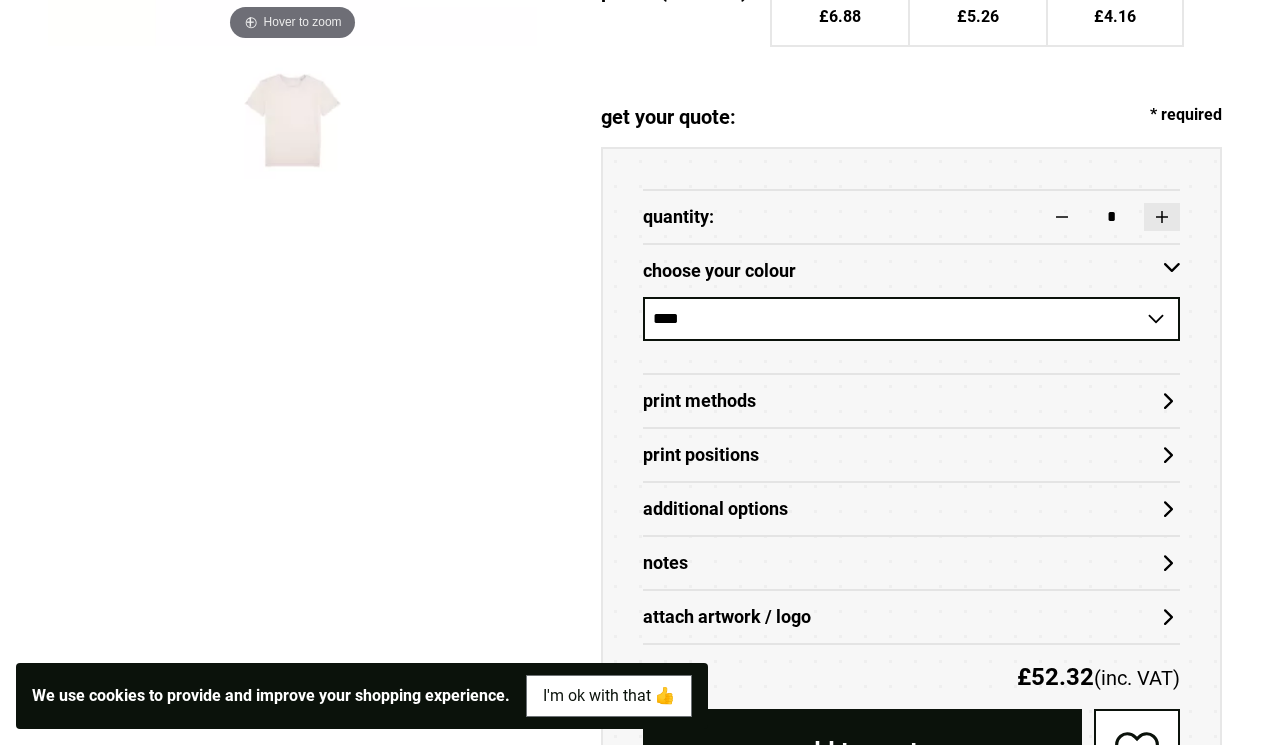 click at bounding box center (1162, 217) 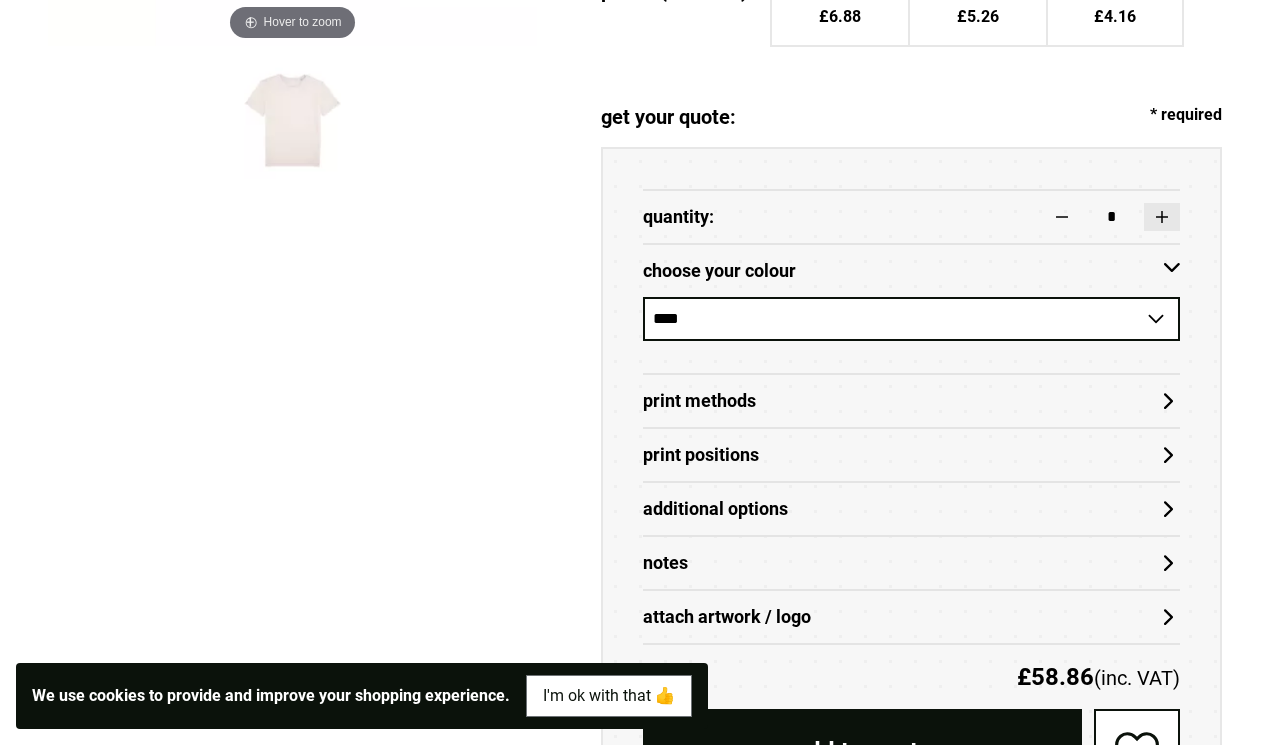 click at bounding box center (1162, 217) 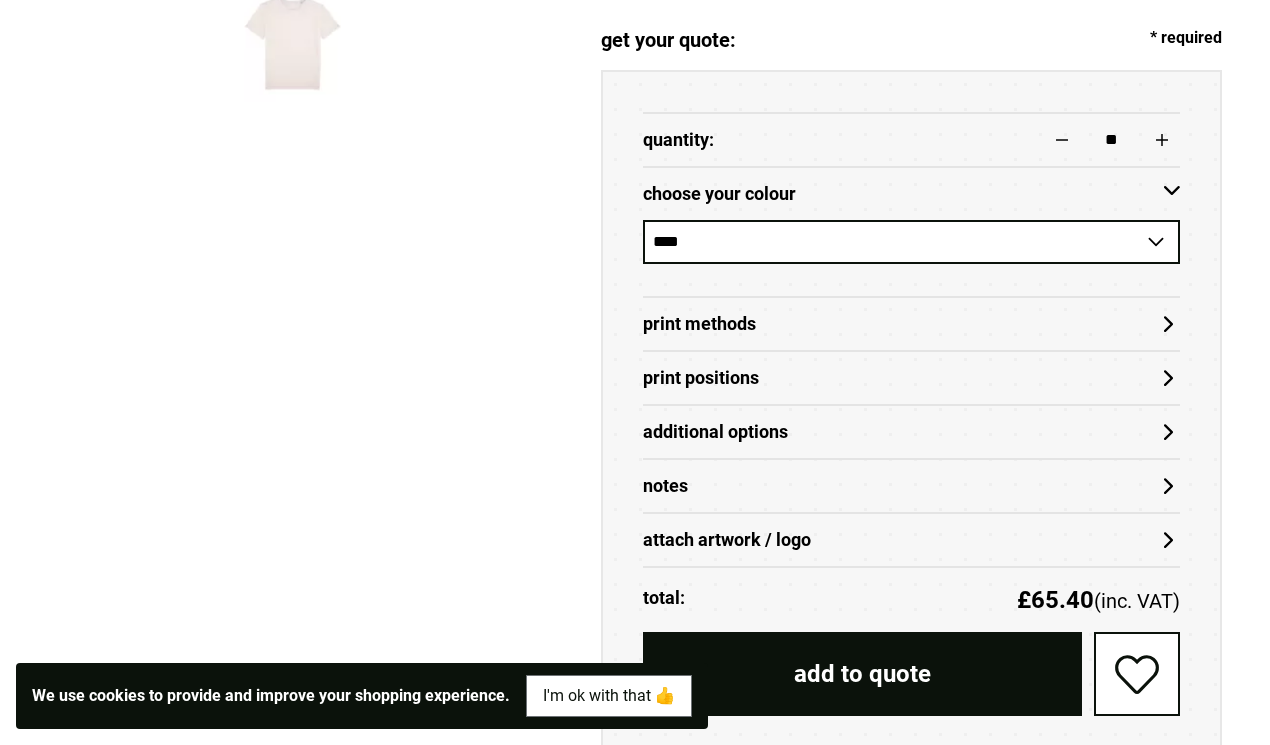 scroll, scrollTop: 903, scrollLeft: 0, axis: vertical 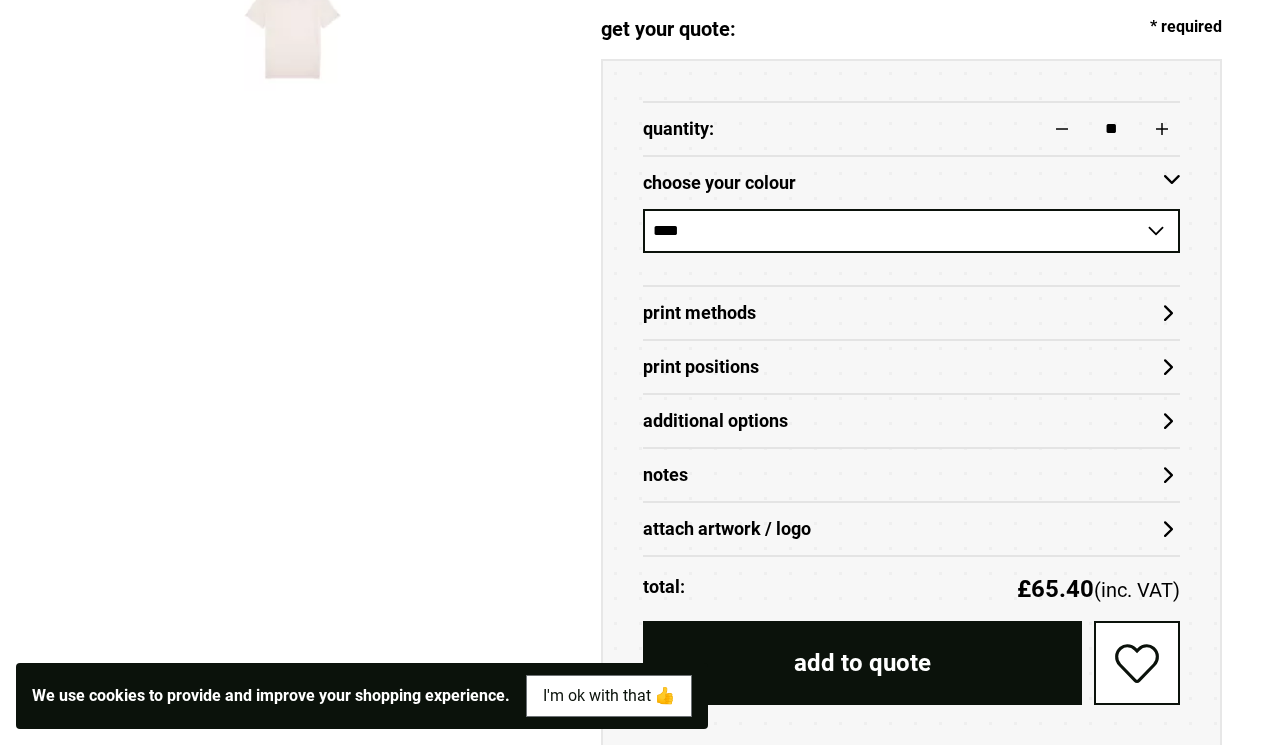 click on "Print Methods" at bounding box center (911, 313) 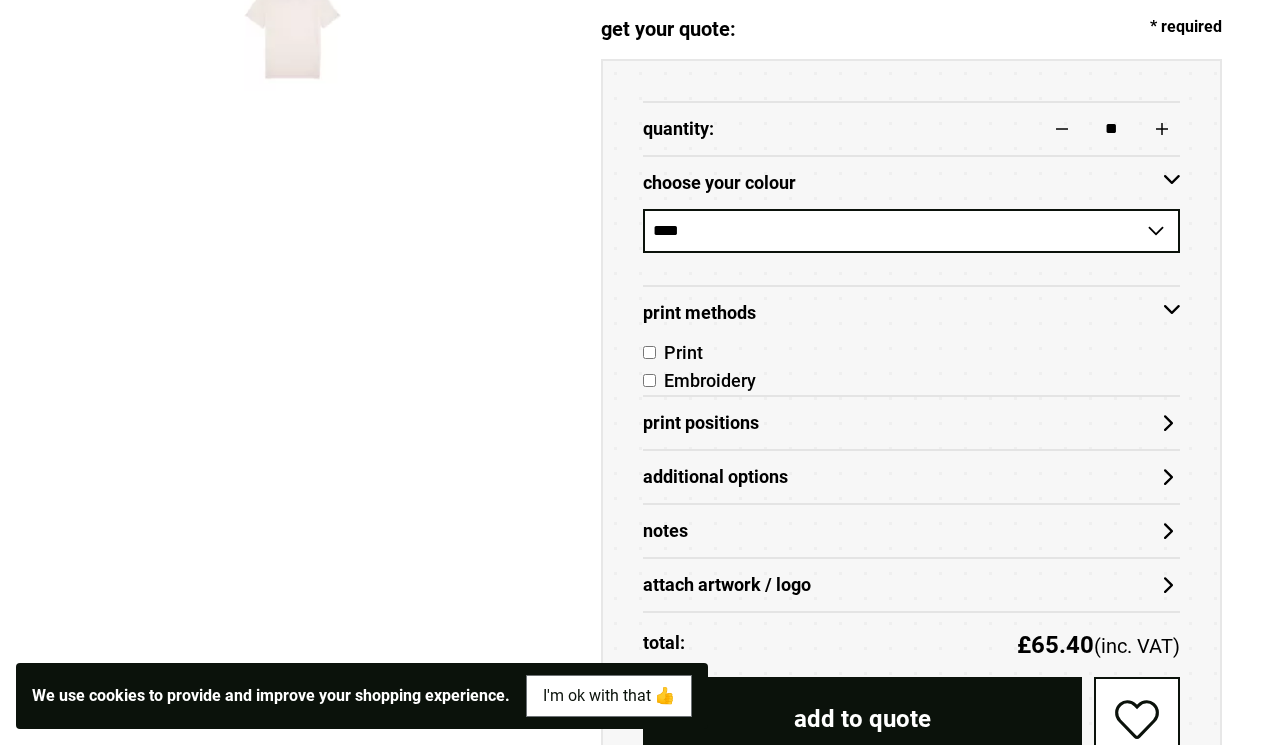 click on "Print Methods" at bounding box center [911, 312] 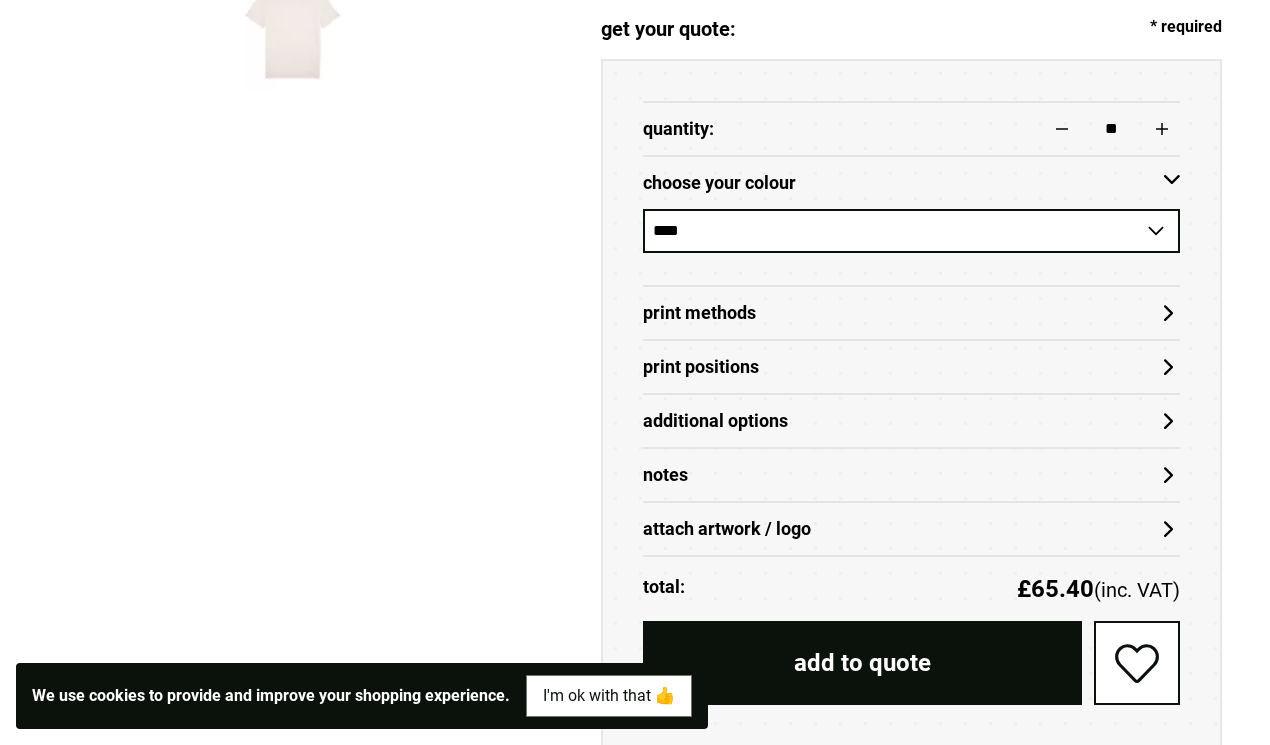 click on "Print Methods" at bounding box center (911, 312) 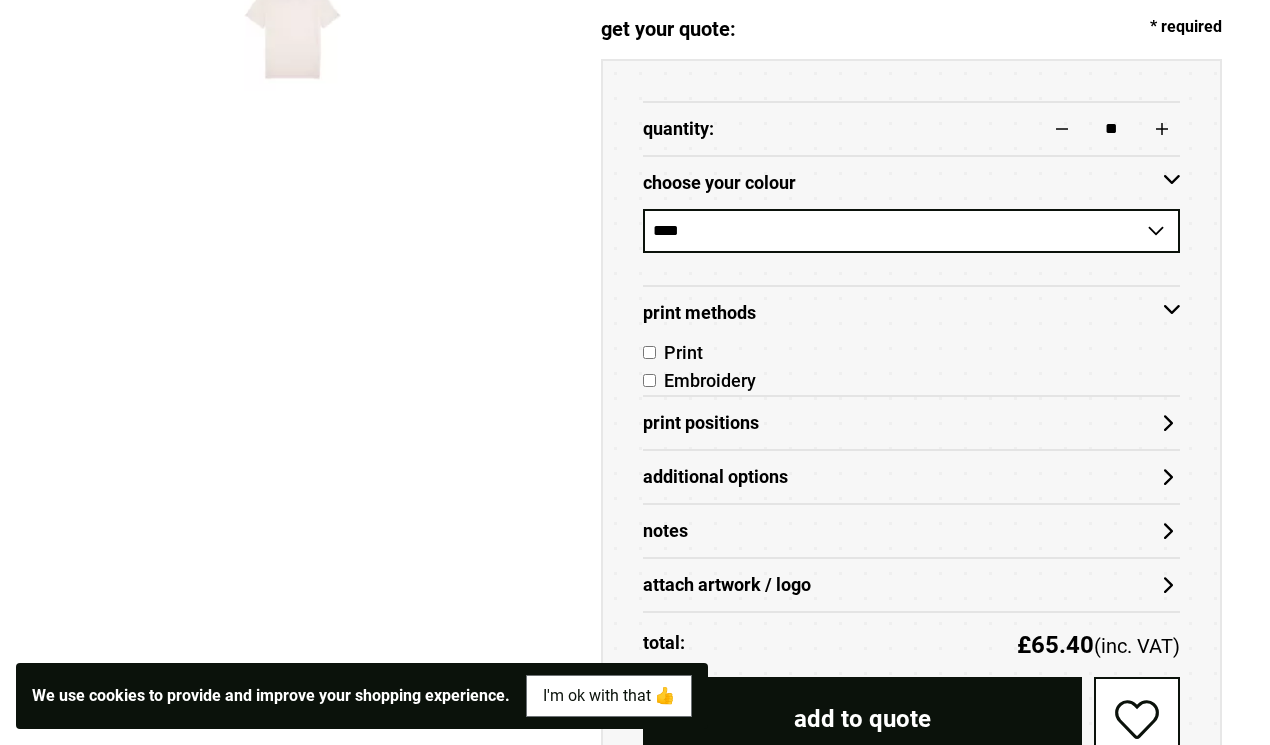 click on "Print" at bounding box center [679, 352] 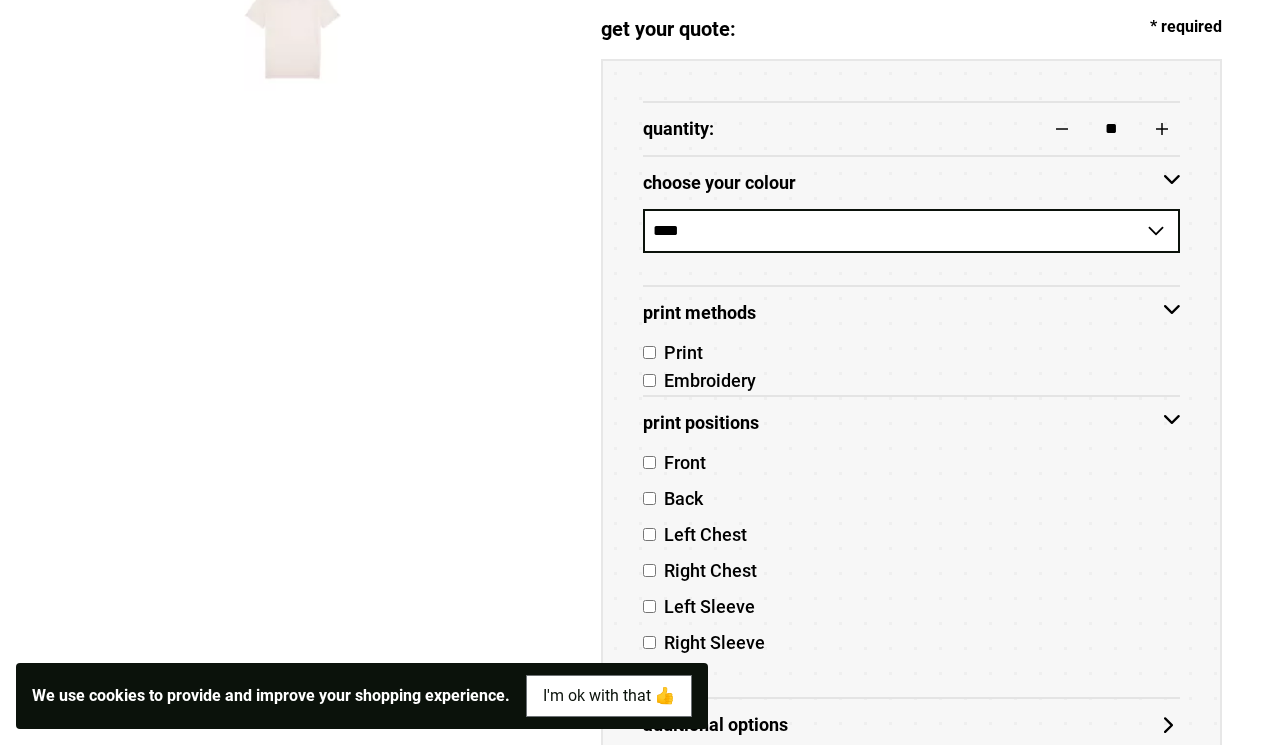 click on "Front" at bounding box center [911, 467] 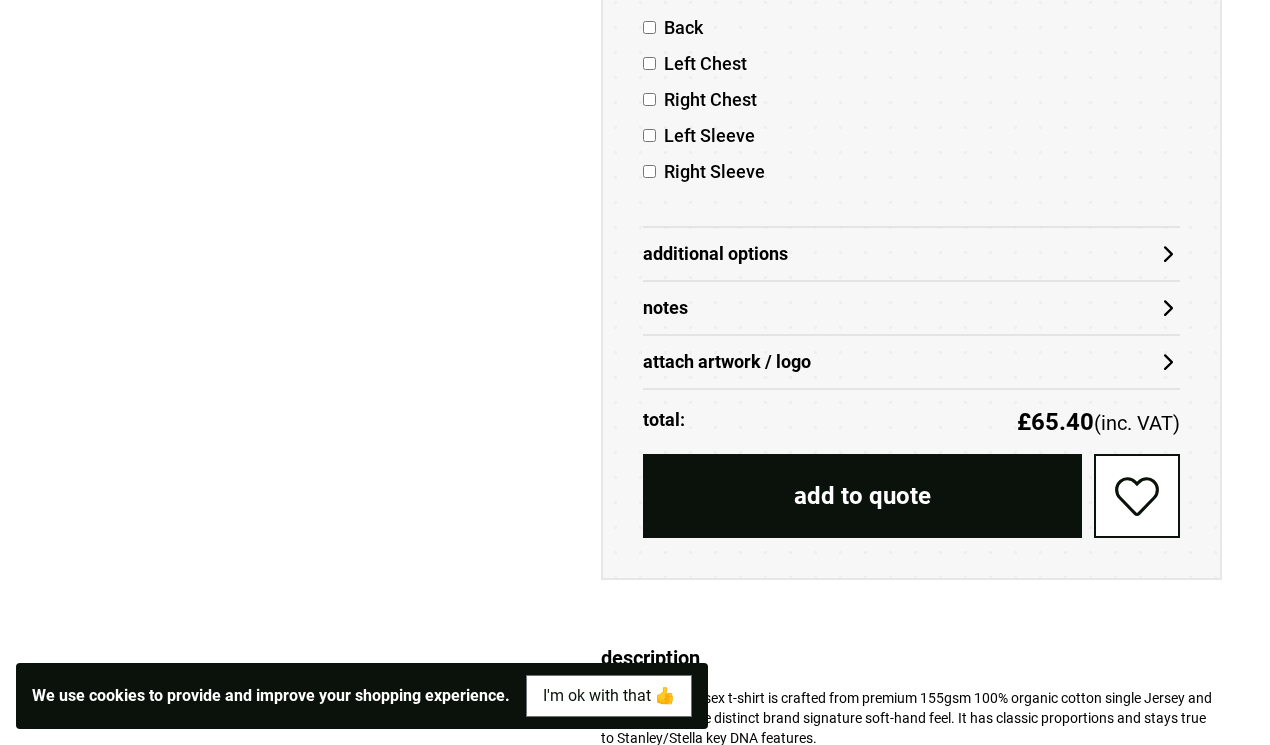 scroll, scrollTop: 1427, scrollLeft: 0, axis: vertical 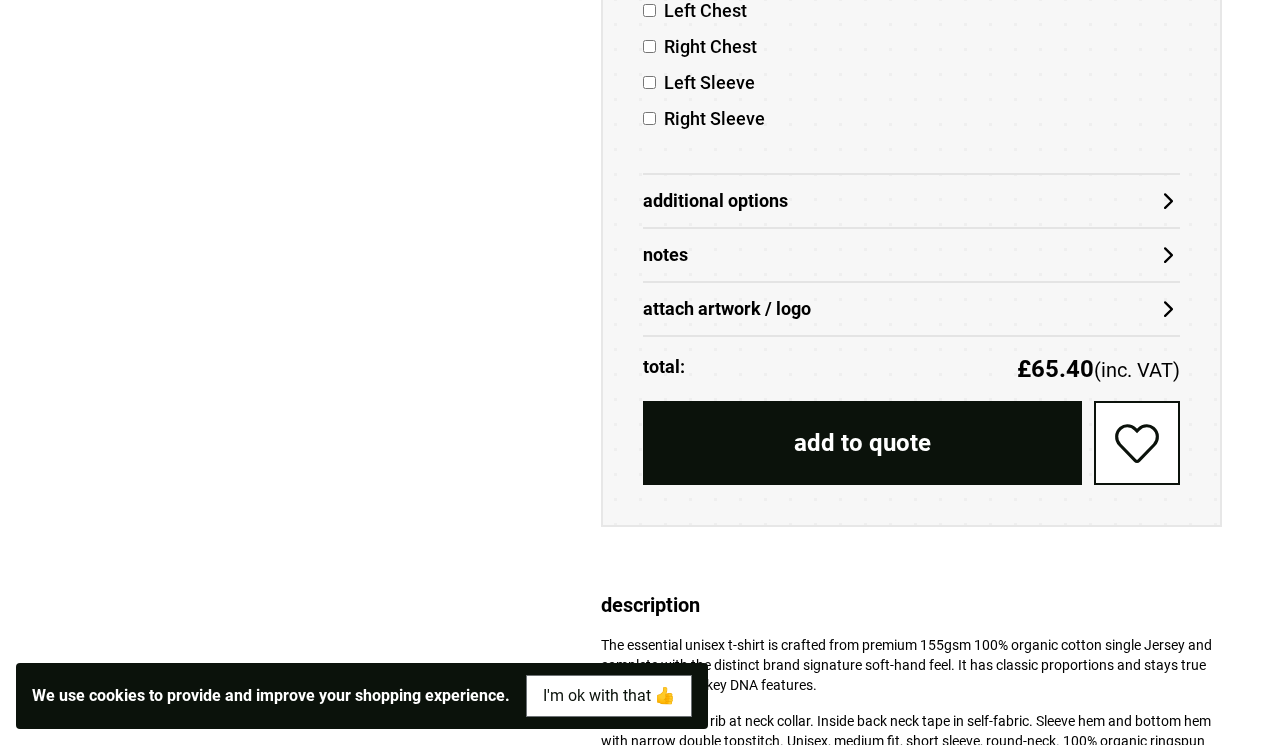 click on "Additional Options" at bounding box center (911, 201) 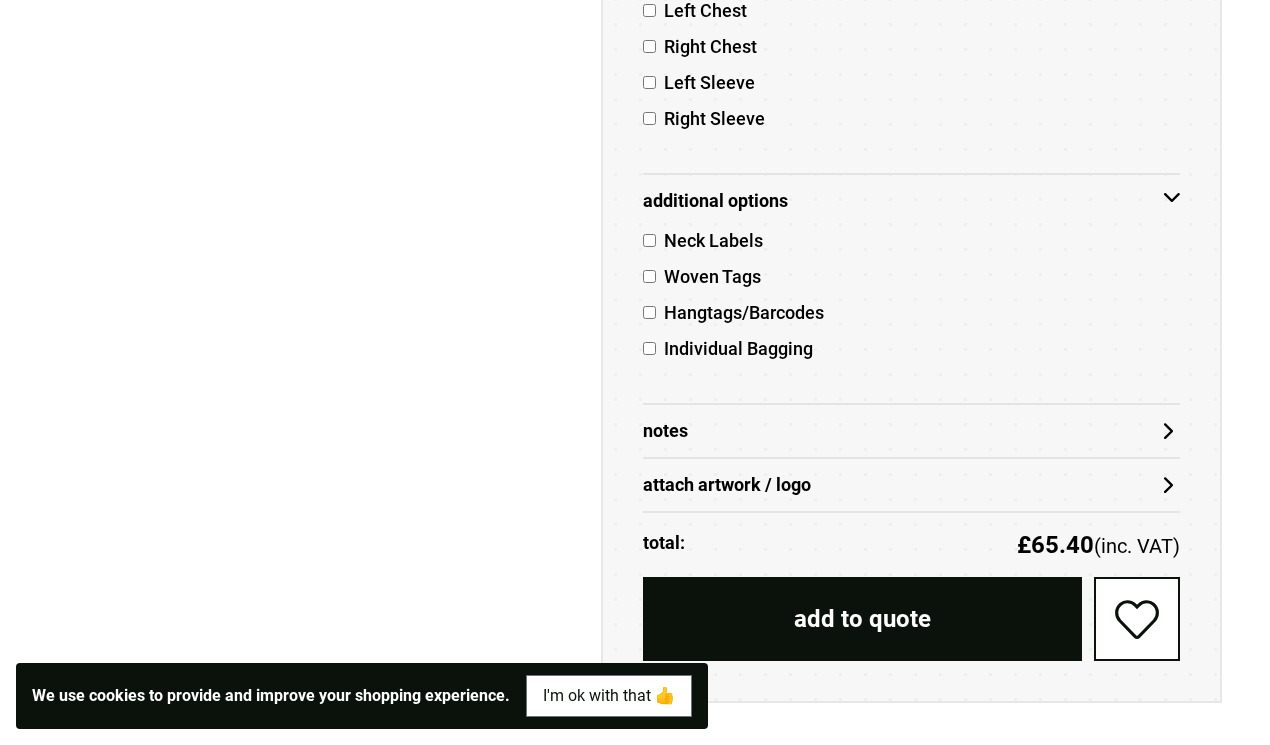 click on "Neck Labels" at bounding box center (709, 240) 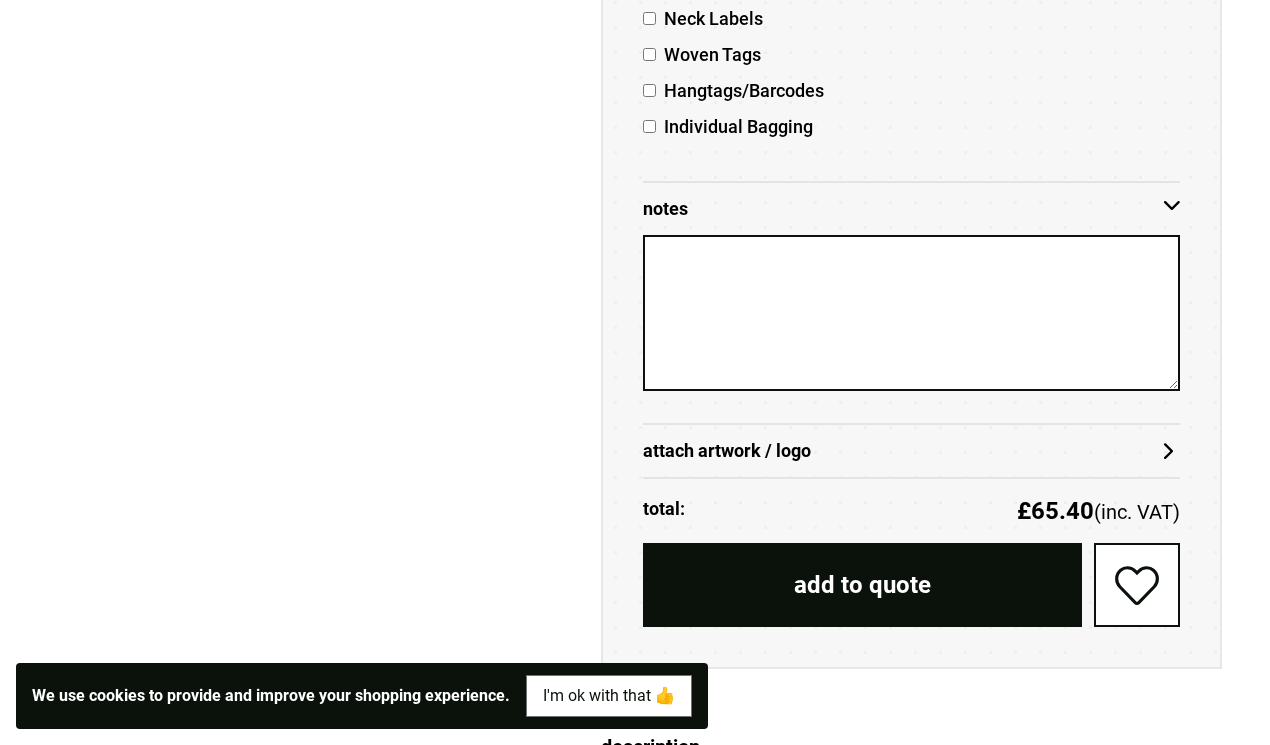 scroll, scrollTop: 1664, scrollLeft: 0, axis: vertical 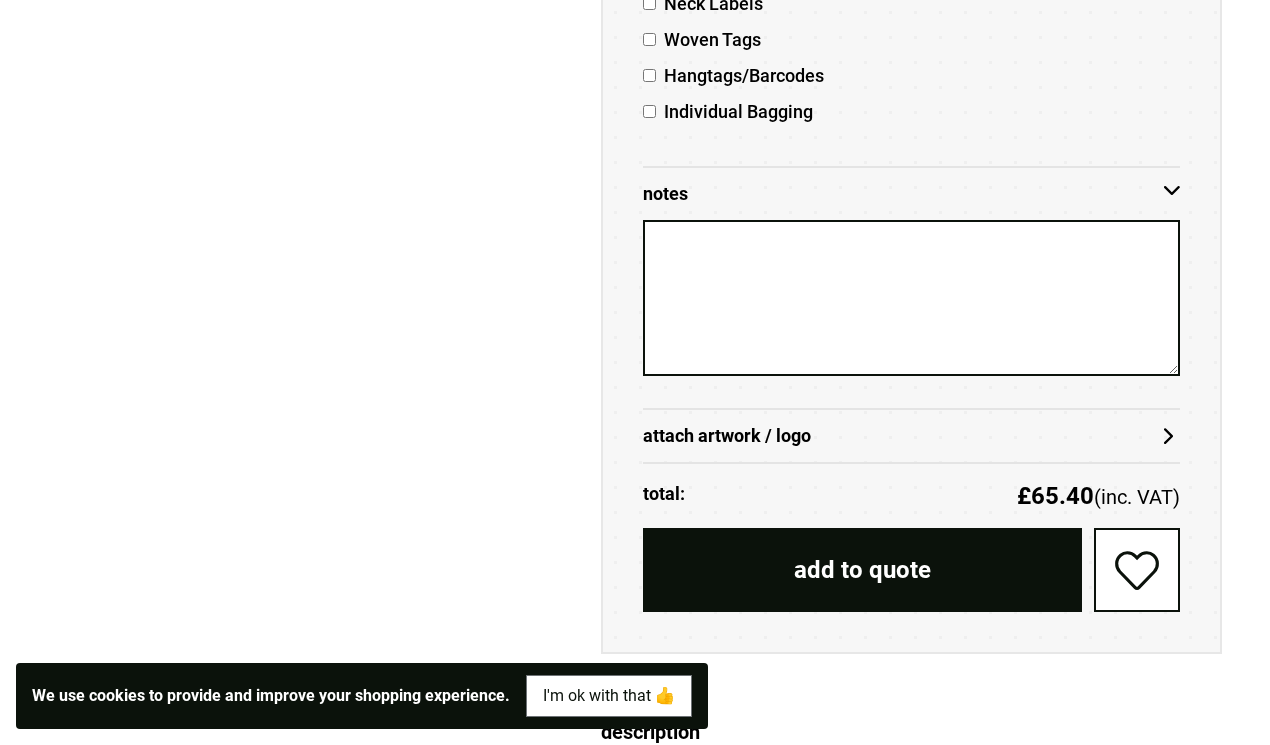 click on "attach artwork / logo" at bounding box center [911, 436] 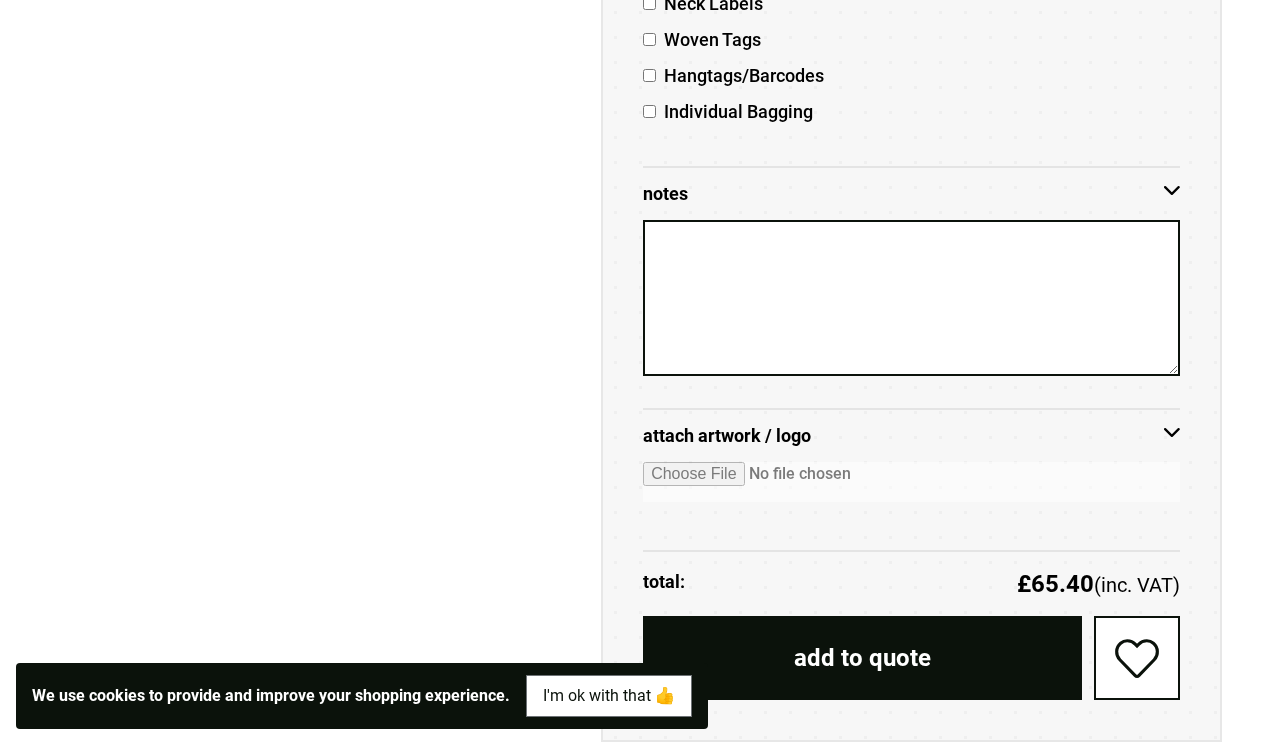 click at bounding box center (911, 482) 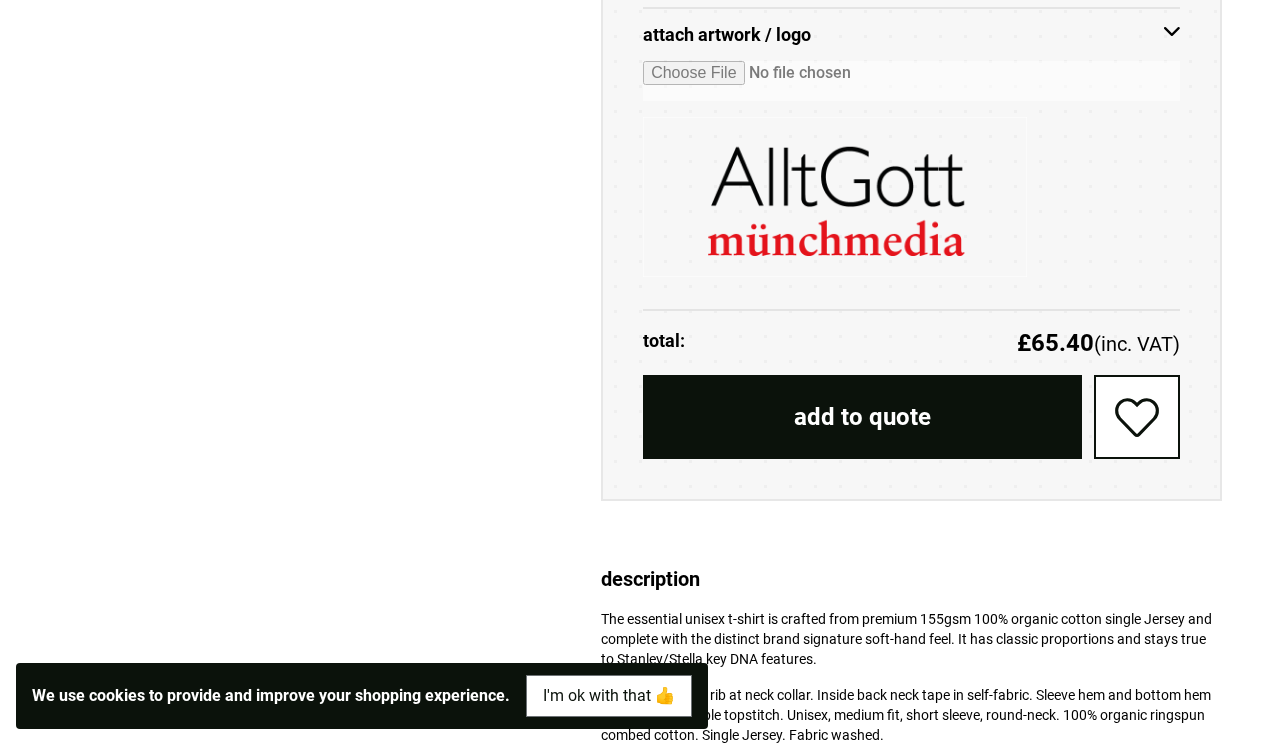 scroll, scrollTop: 2069, scrollLeft: 0, axis: vertical 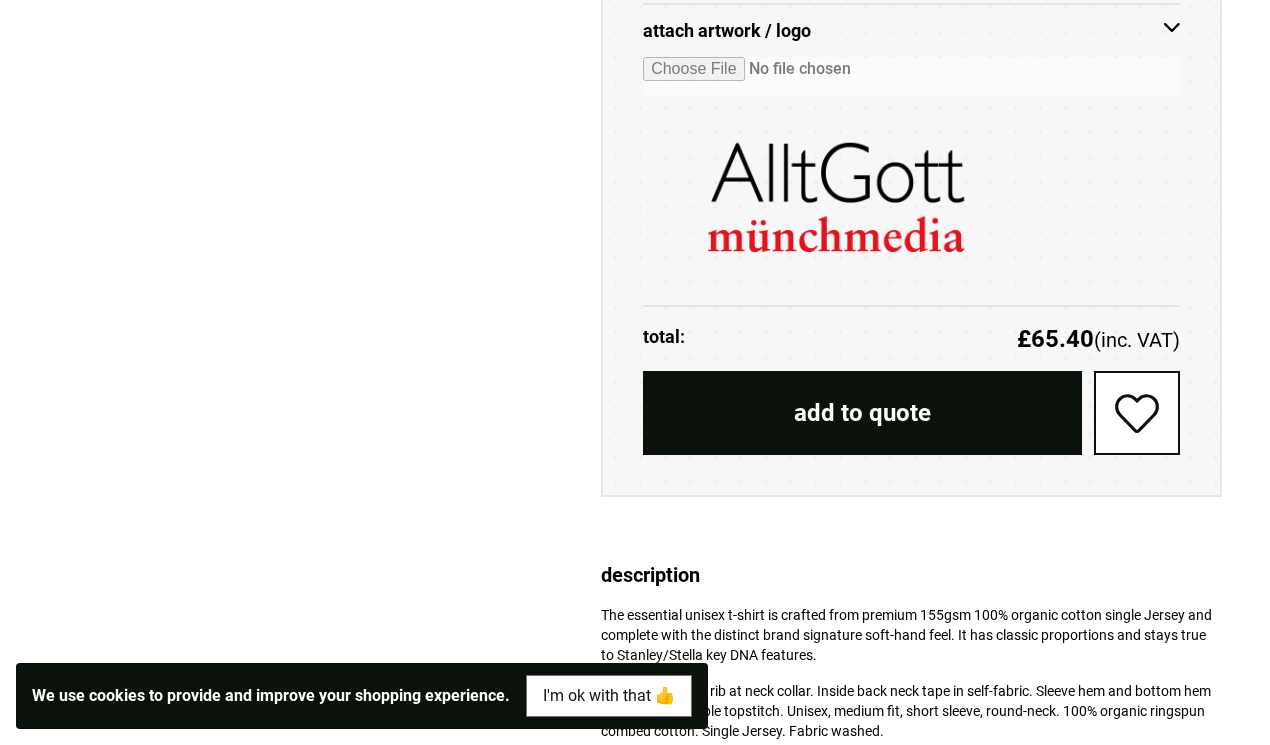 click on "add to quote" at bounding box center [862, 413] 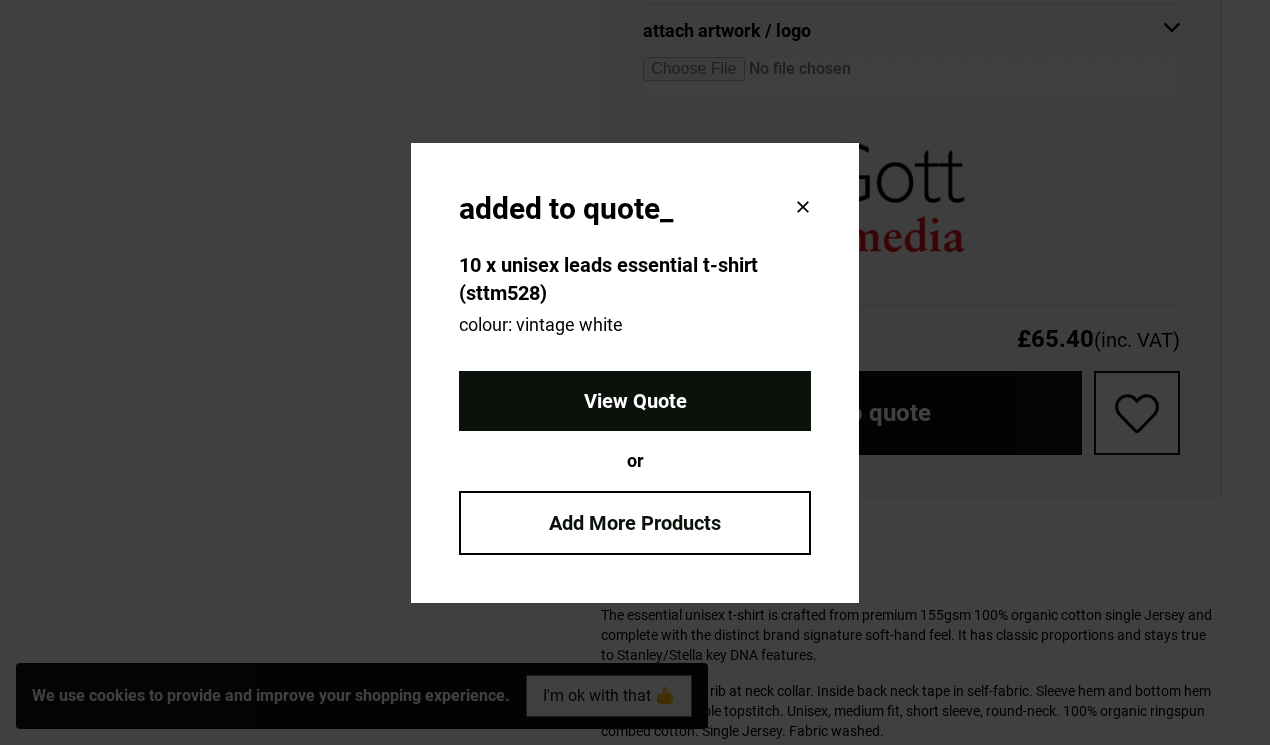 click on "View Quote" at bounding box center (635, 401) 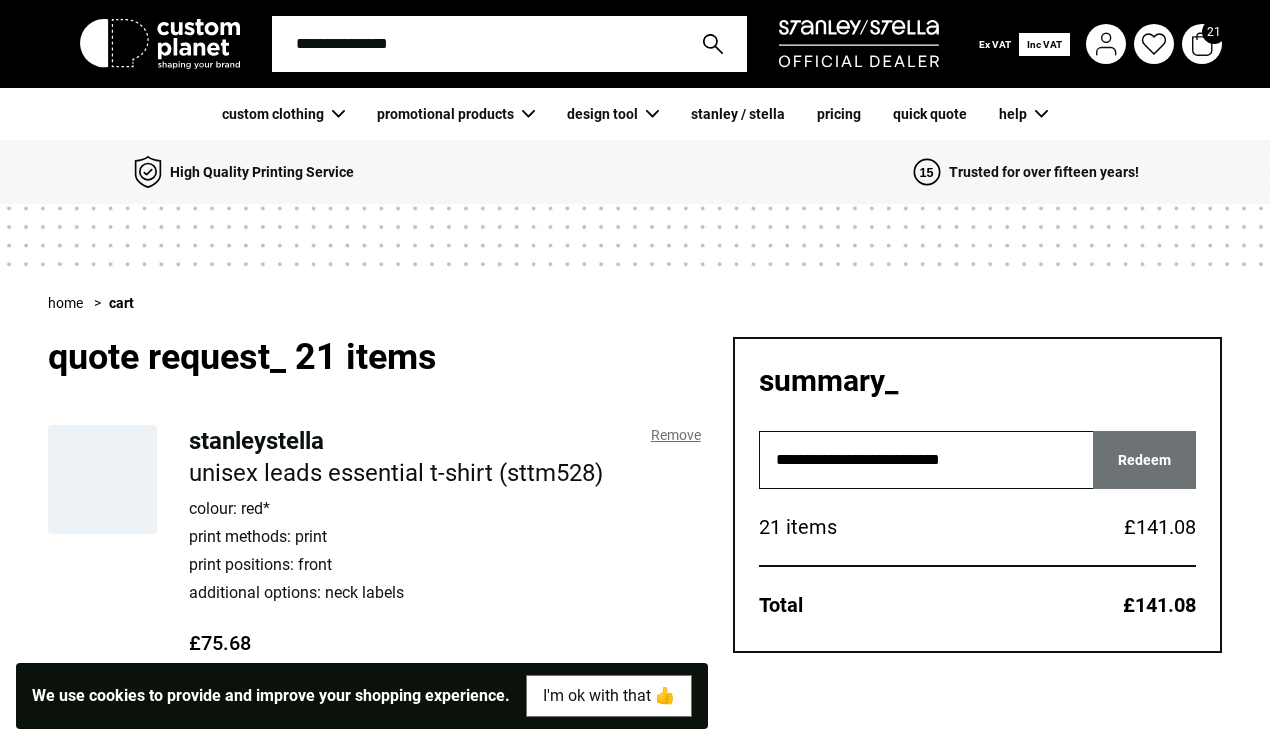 scroll, scrollTop: 0, scrollLeft: 0, axis: both 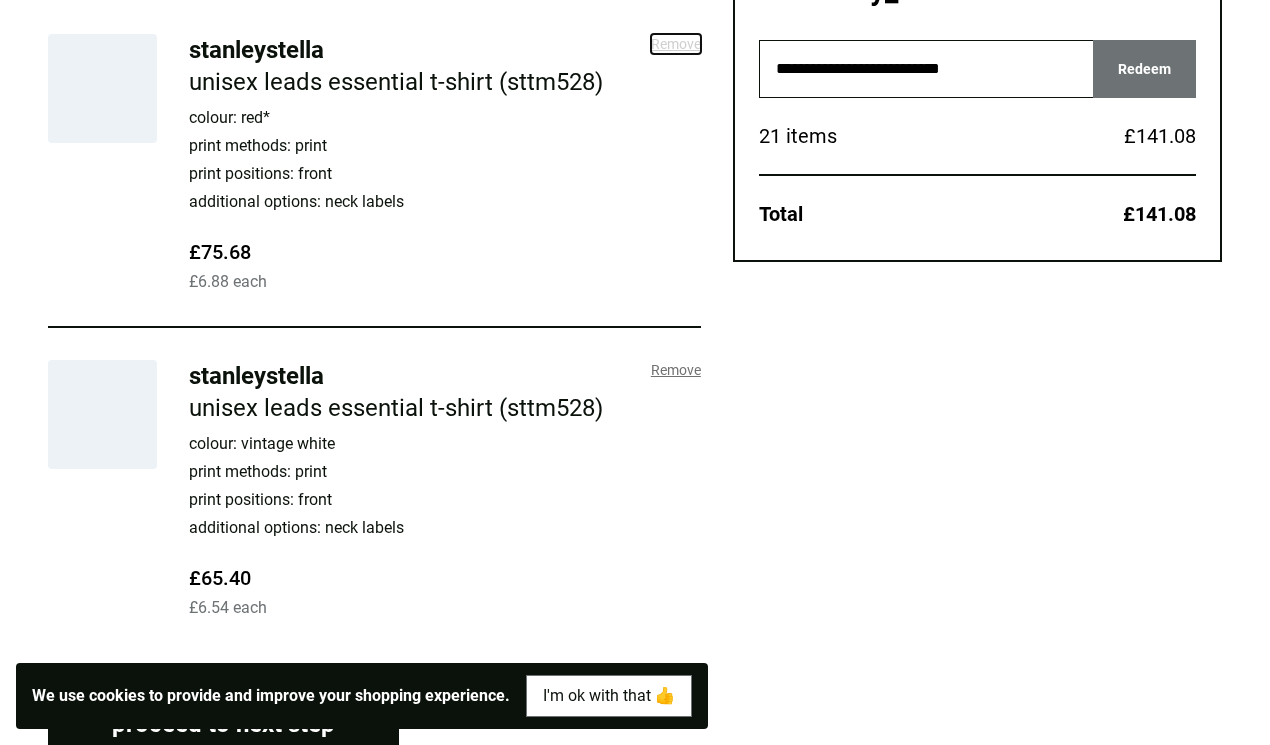 click on "Remove" at bounding box center (676, 44) 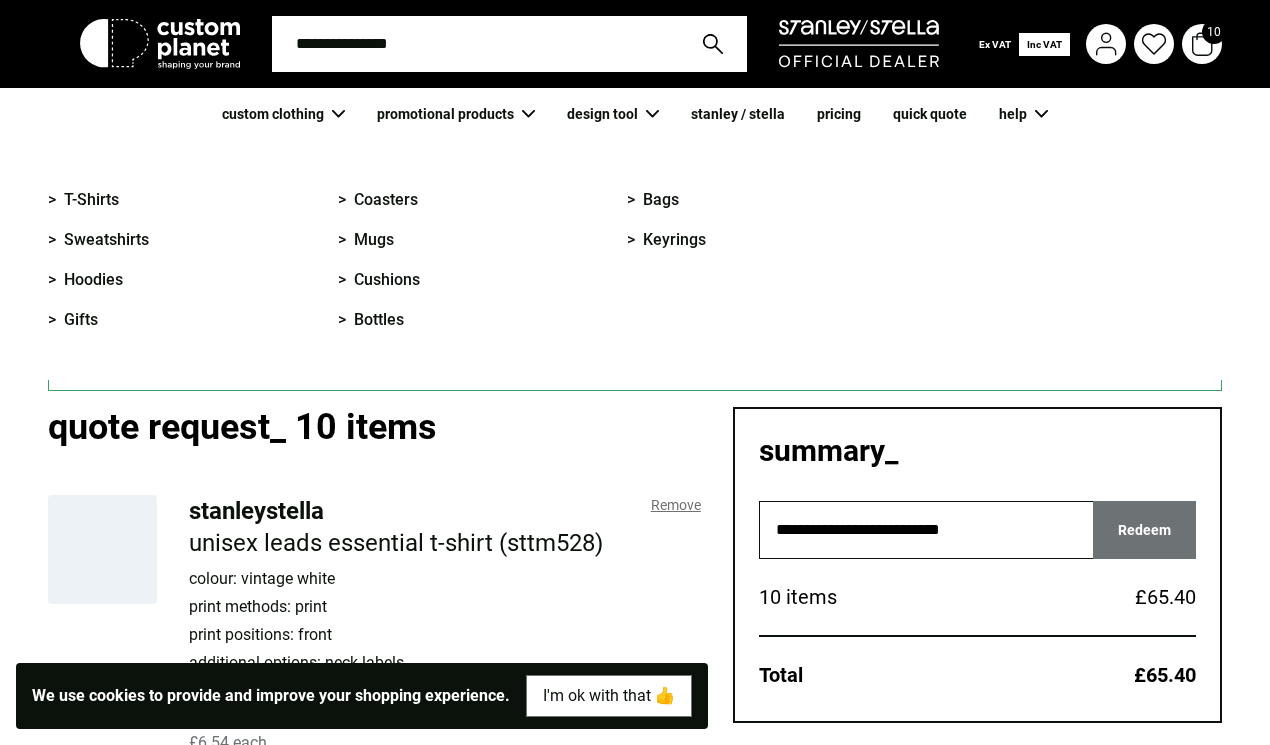 scroll, scrollTop: 0, scrollLeft: 0, axis: both 